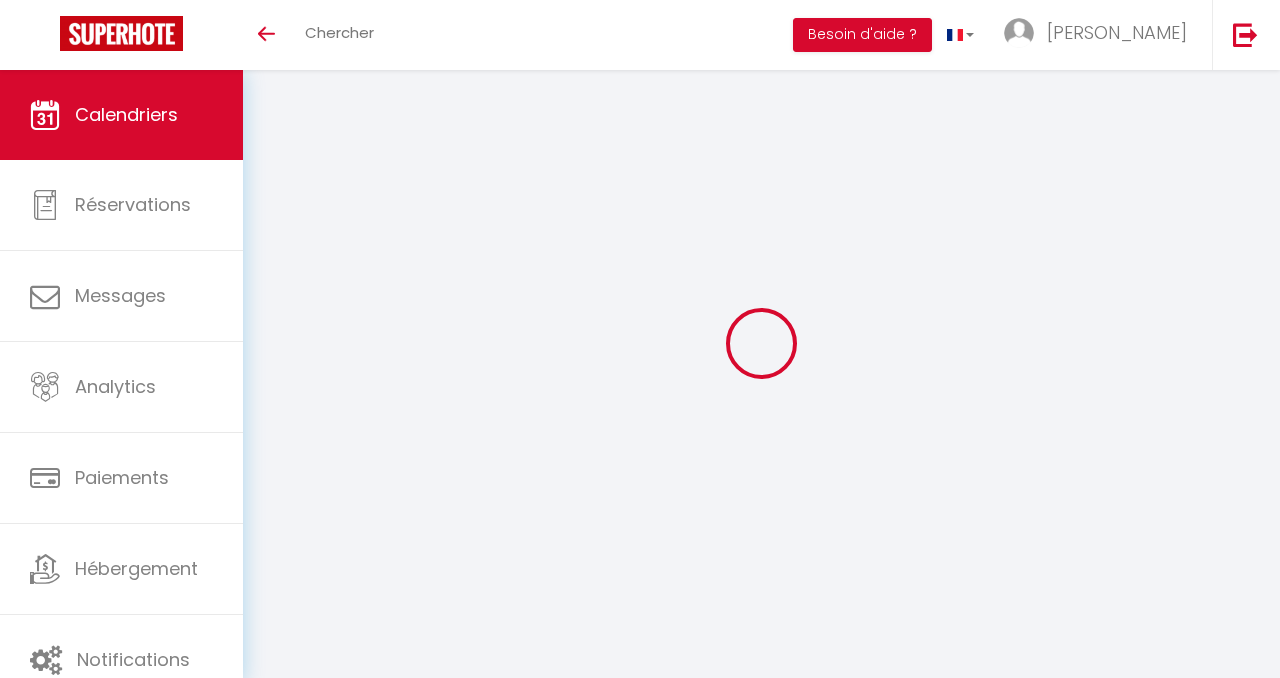 scroll, scrollTop: 0, scrollLeft: 0, axis: both 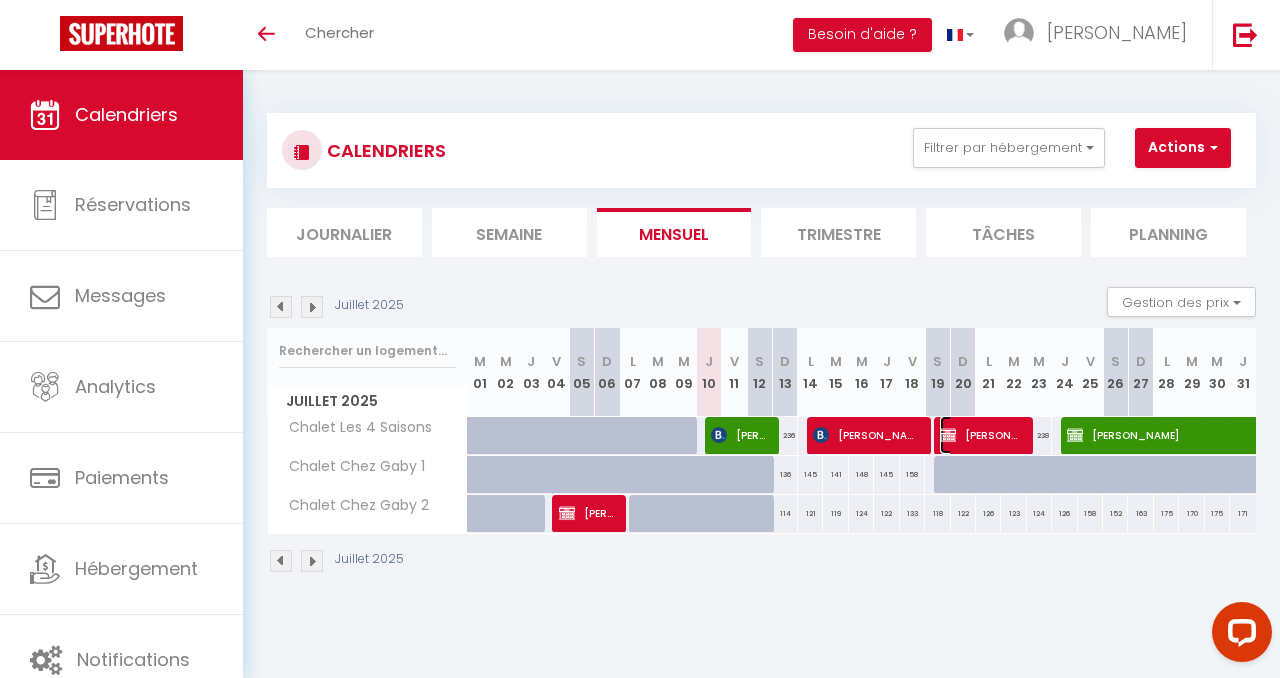 click on "[PERSON_NAME]" at bounding box center [981, 435] 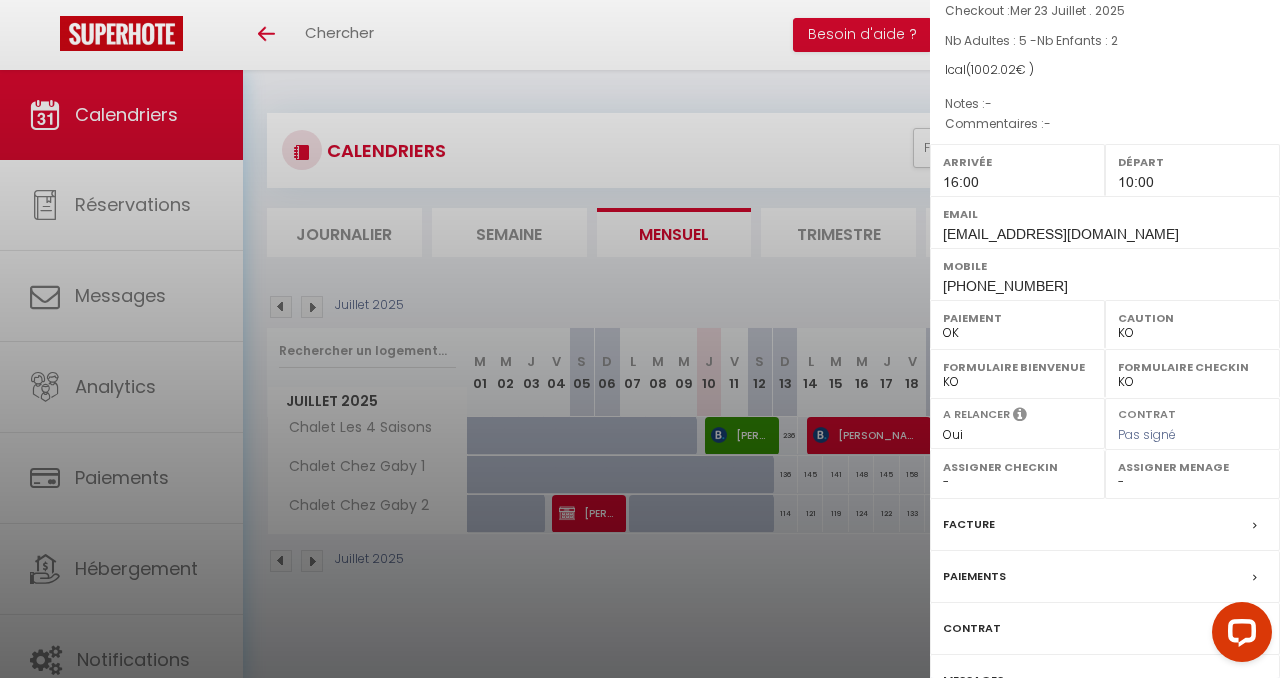 scroll, scrollTop: 254, scrollLeft: 0, axis: vertical 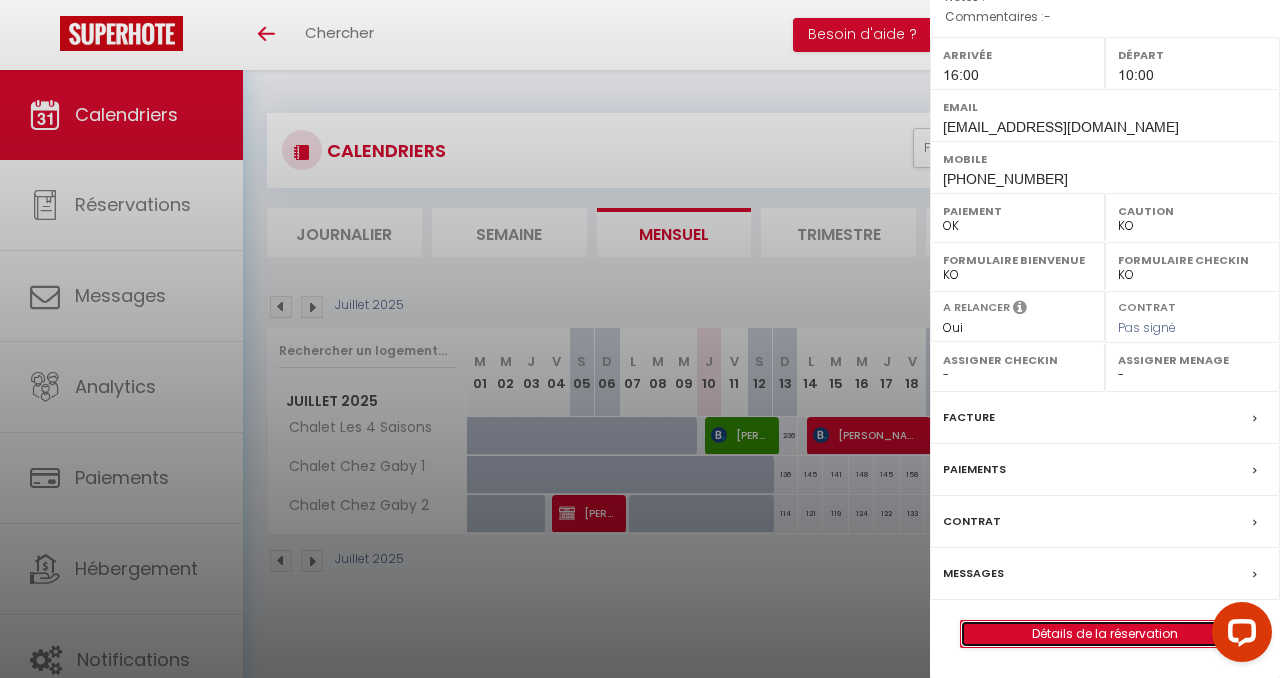 click on "Détails de la réservation" at bounding box center (1105, 634) 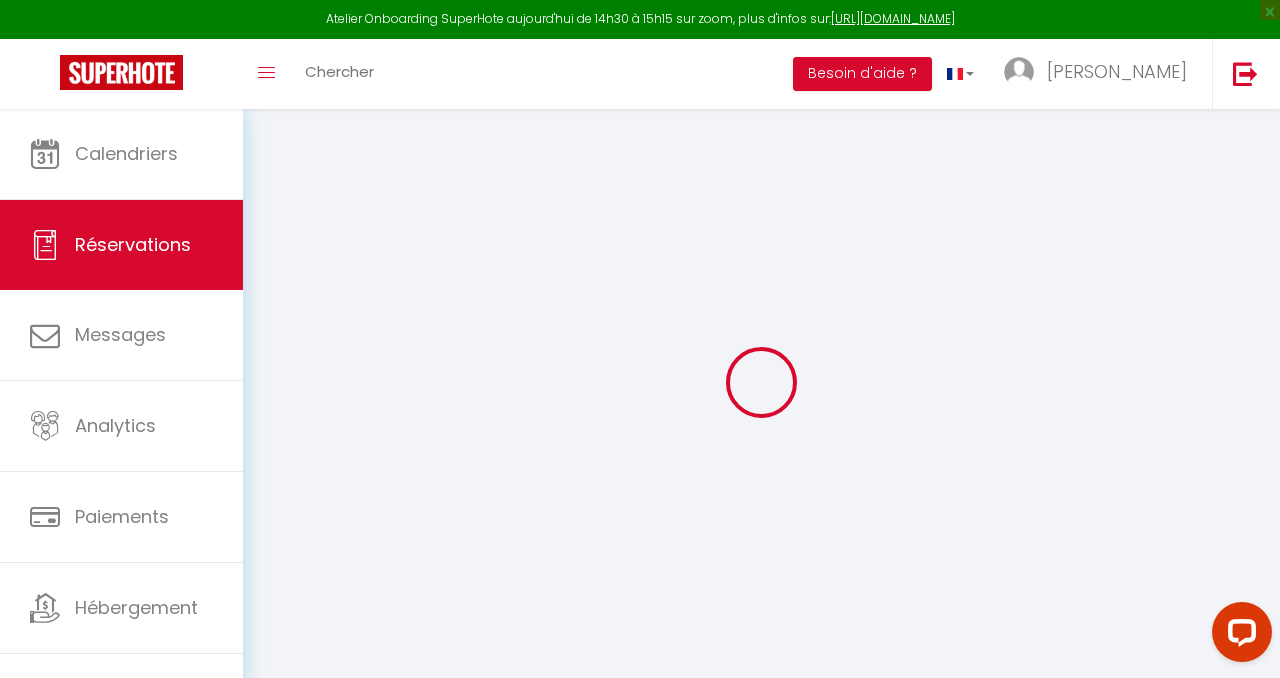 type on "Bastien" 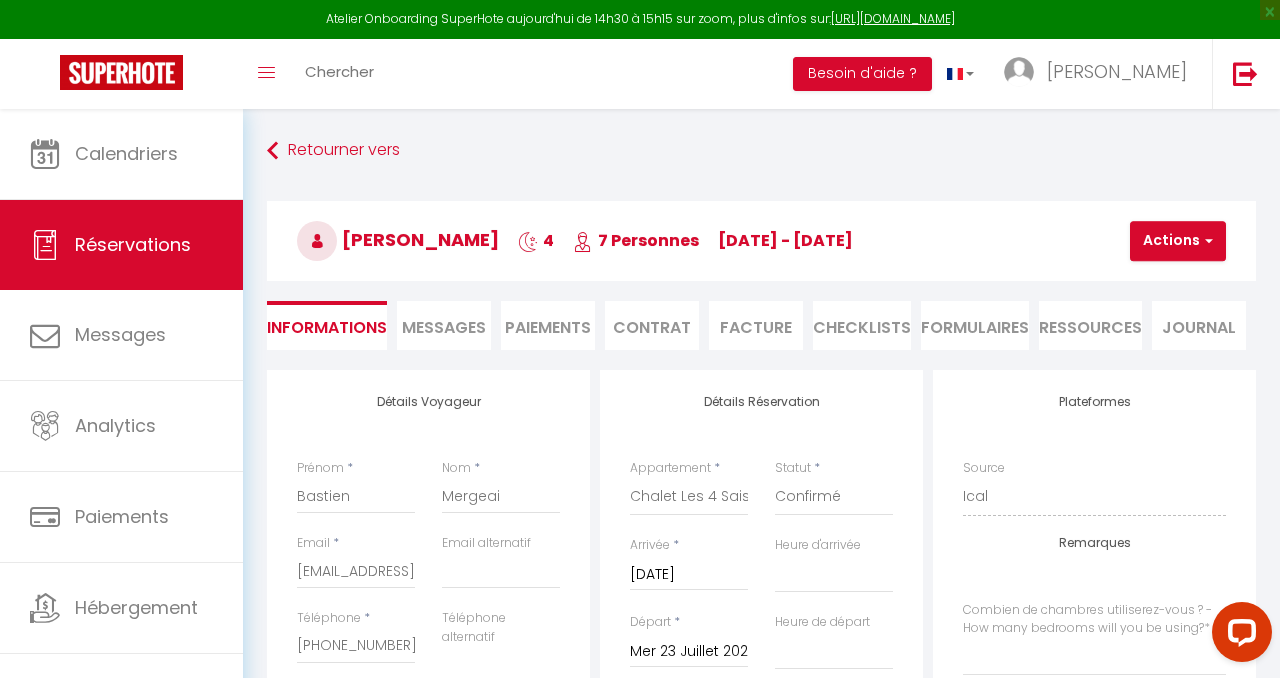 select 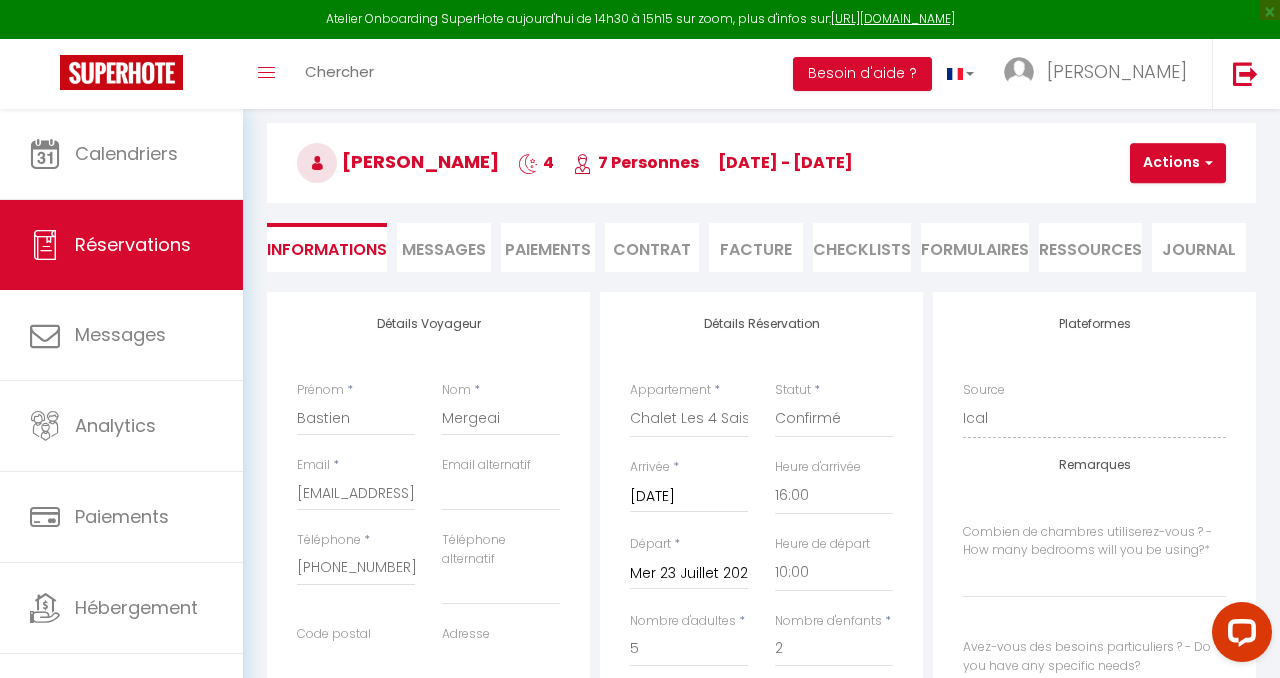 scroll, scrollTop: 0, scrollLeft: 0, axis: both 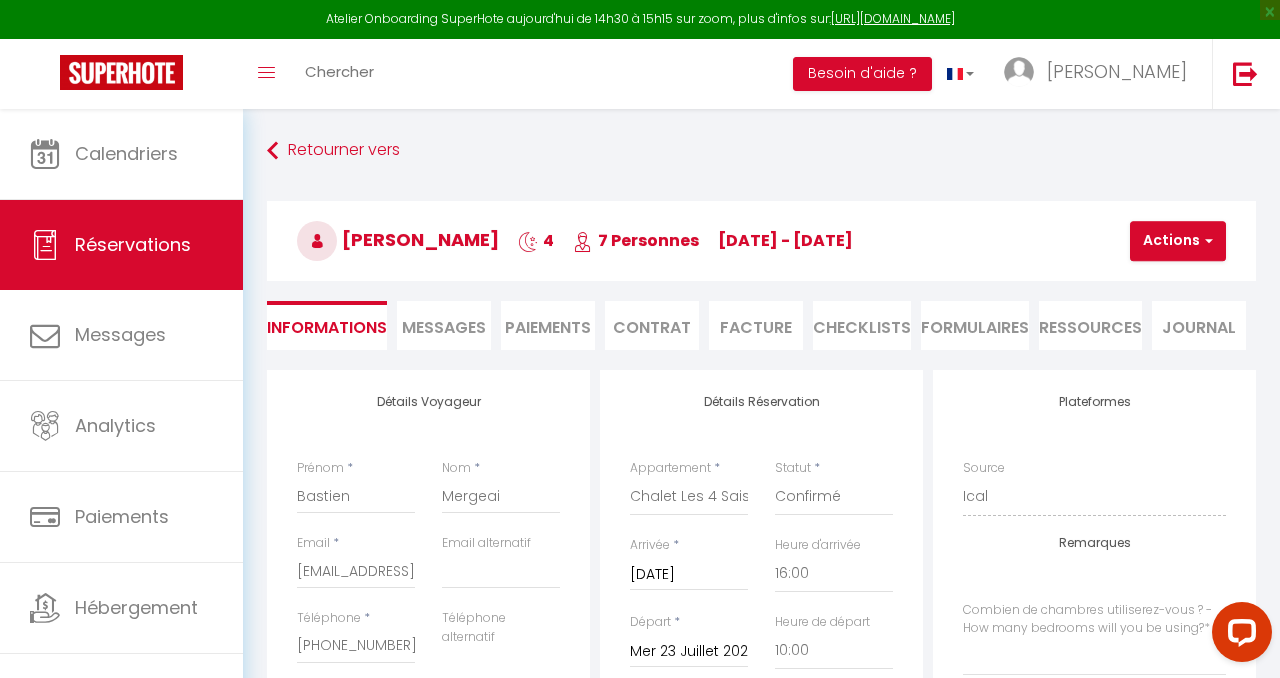 click on "Messages" at bounding box center [444, 327] 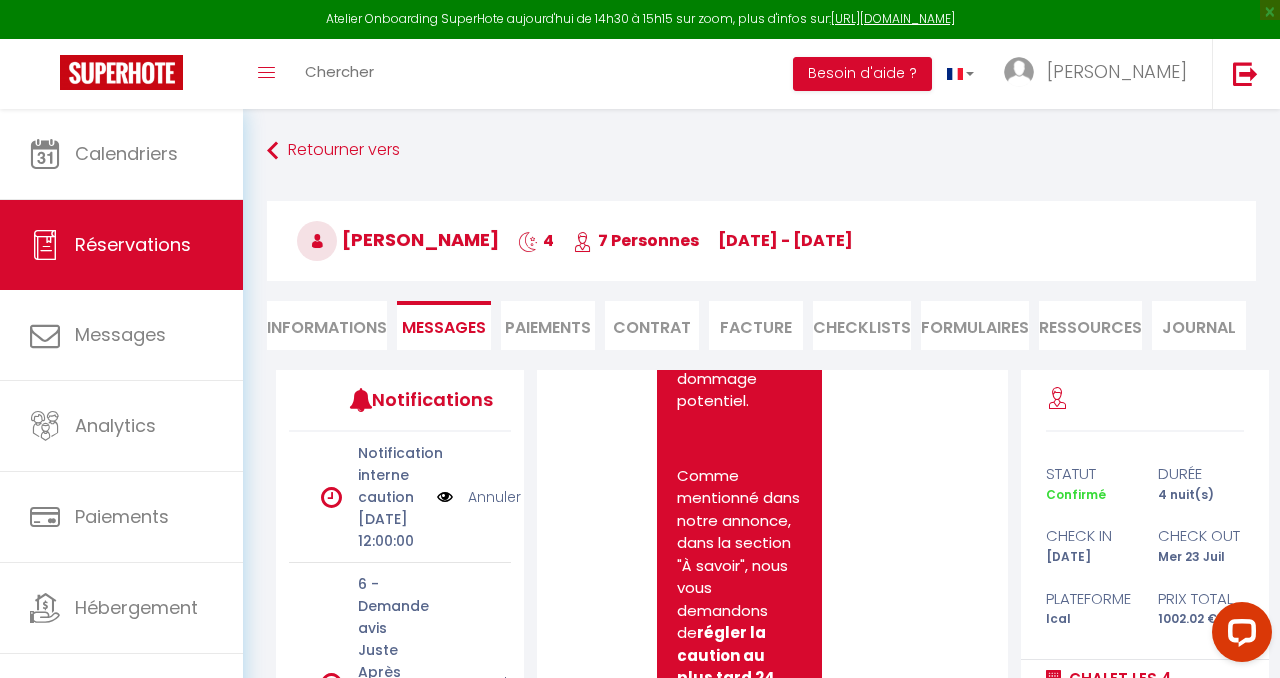 scroll, scrollTop: 1962, scrollLeft: 0, axis: vertical 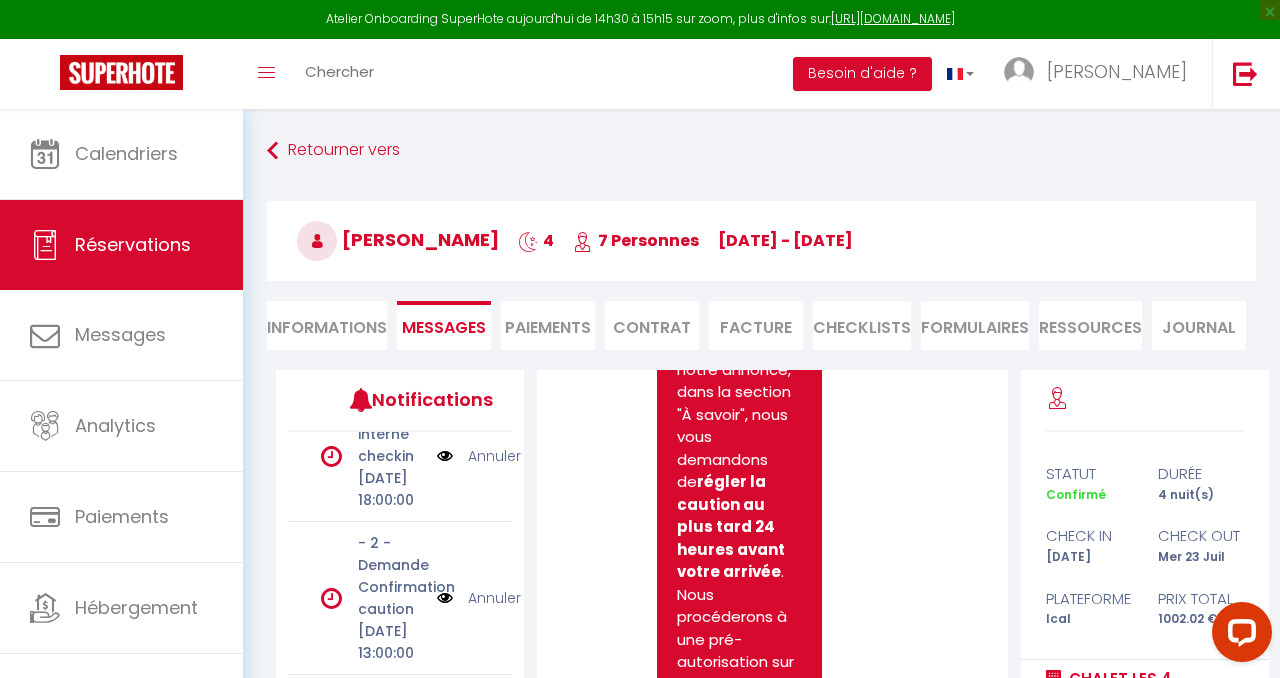 click at bounding box center [445, 303] 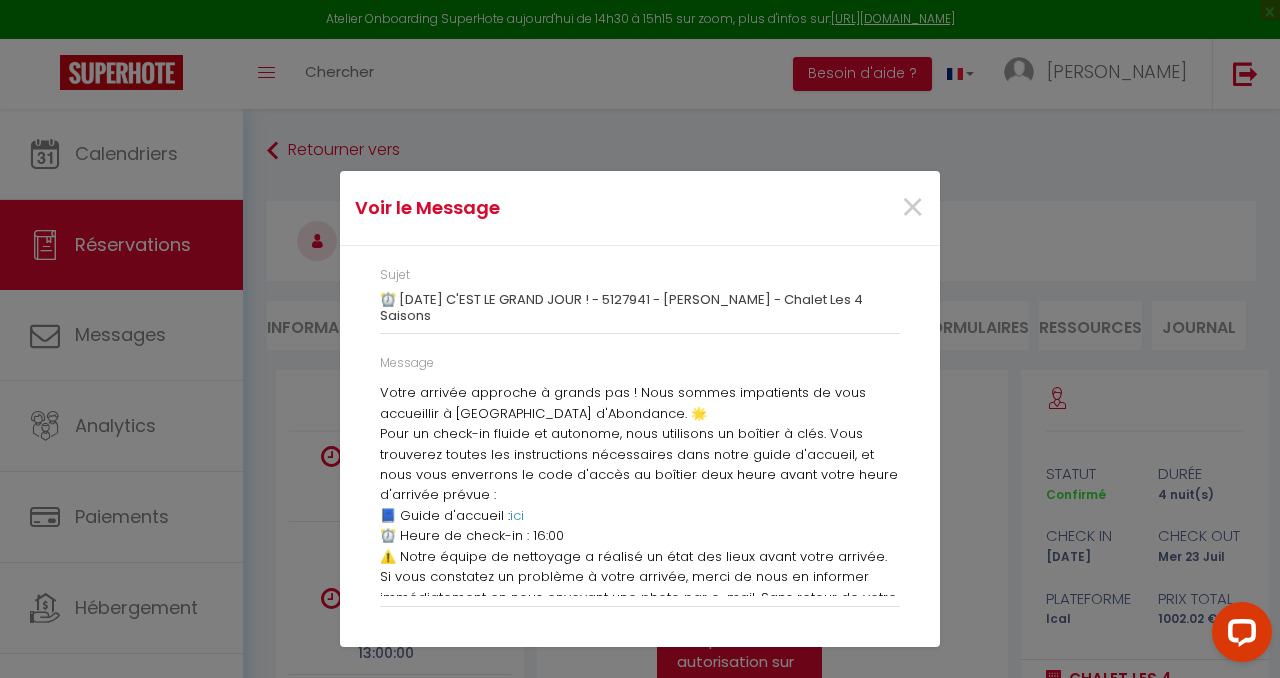 scroll, scrollTop: 4, scrollLeft: 0, axis: vertical 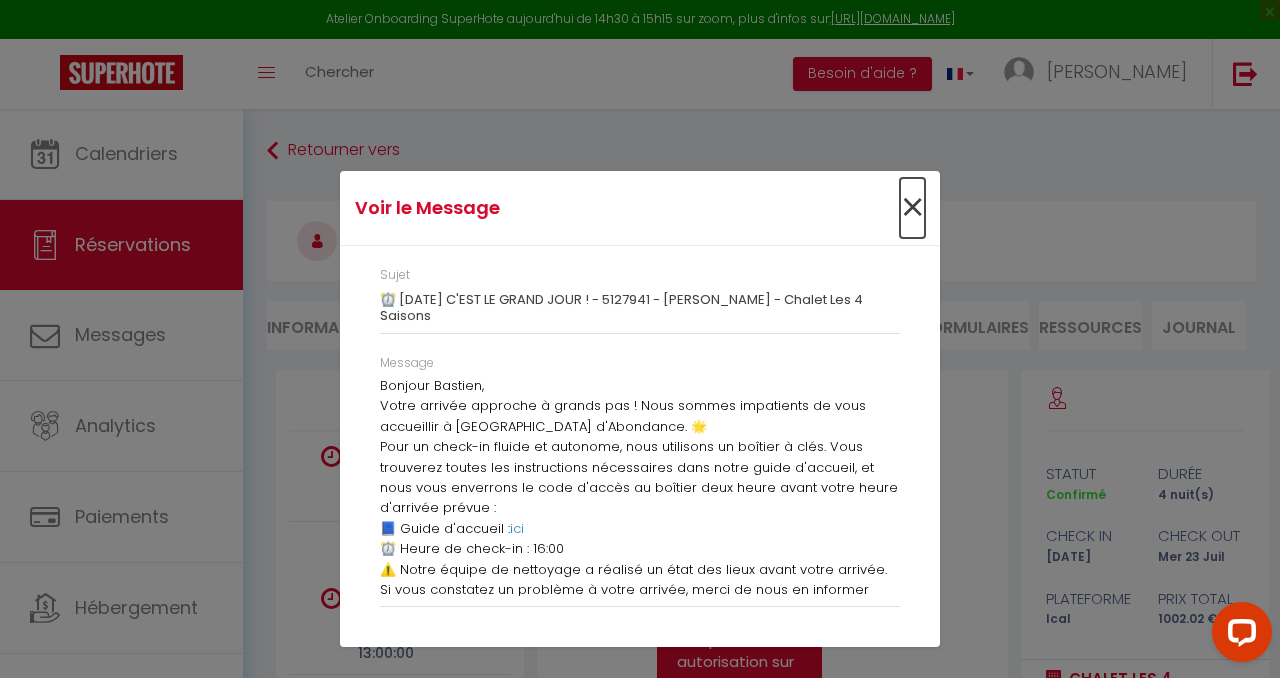 click on "×" at bounding box center [912, 208] 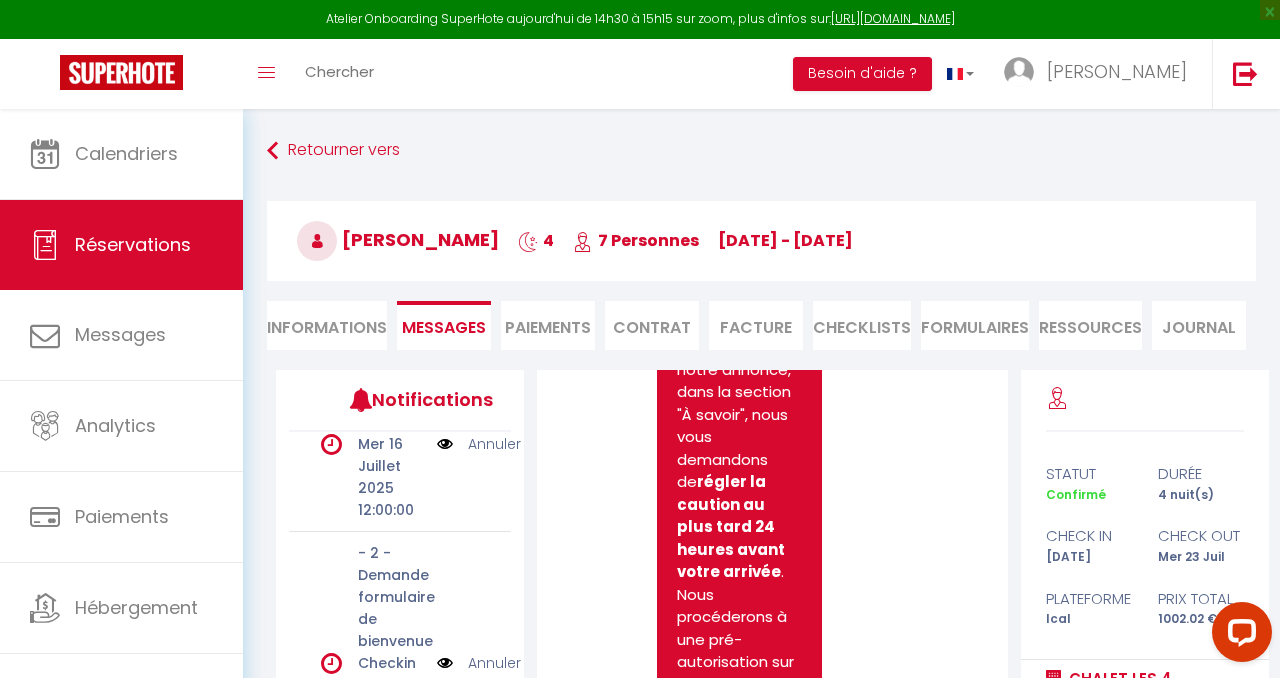 scroll, scrollTop: 1609, scrollLeft: 0, axis: vertical 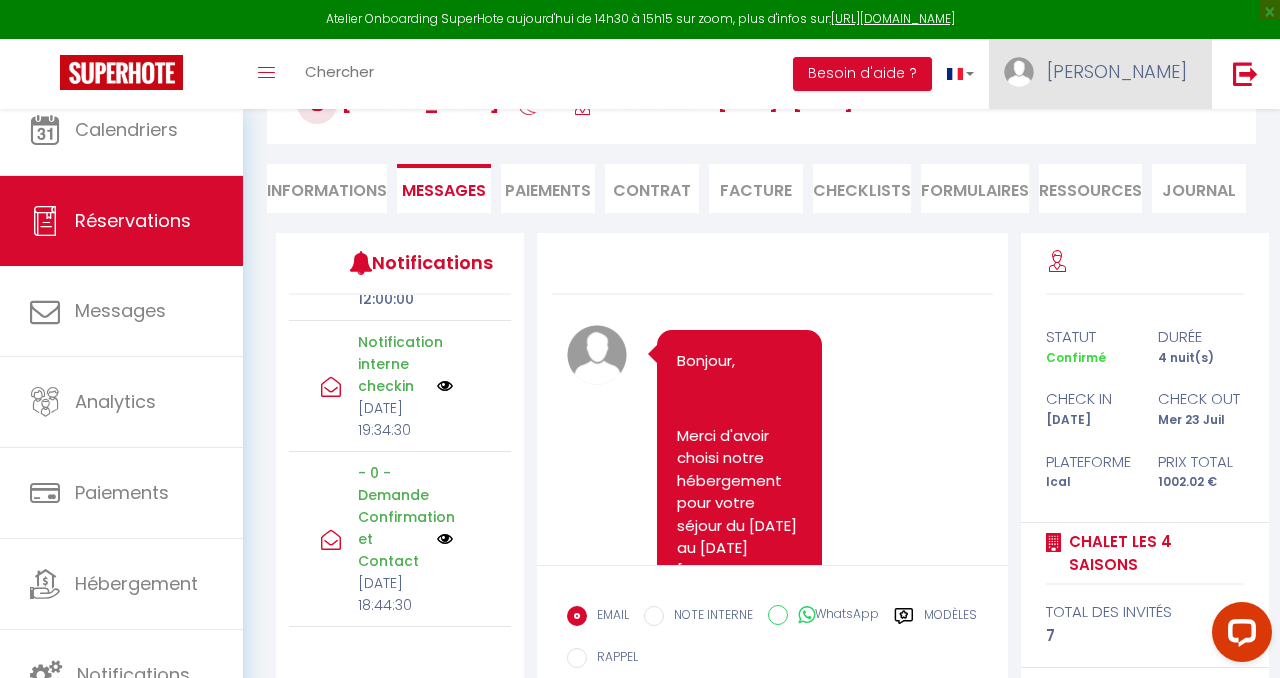 click on "[PERSON_NAME]" at bounding box center [1117, 71] 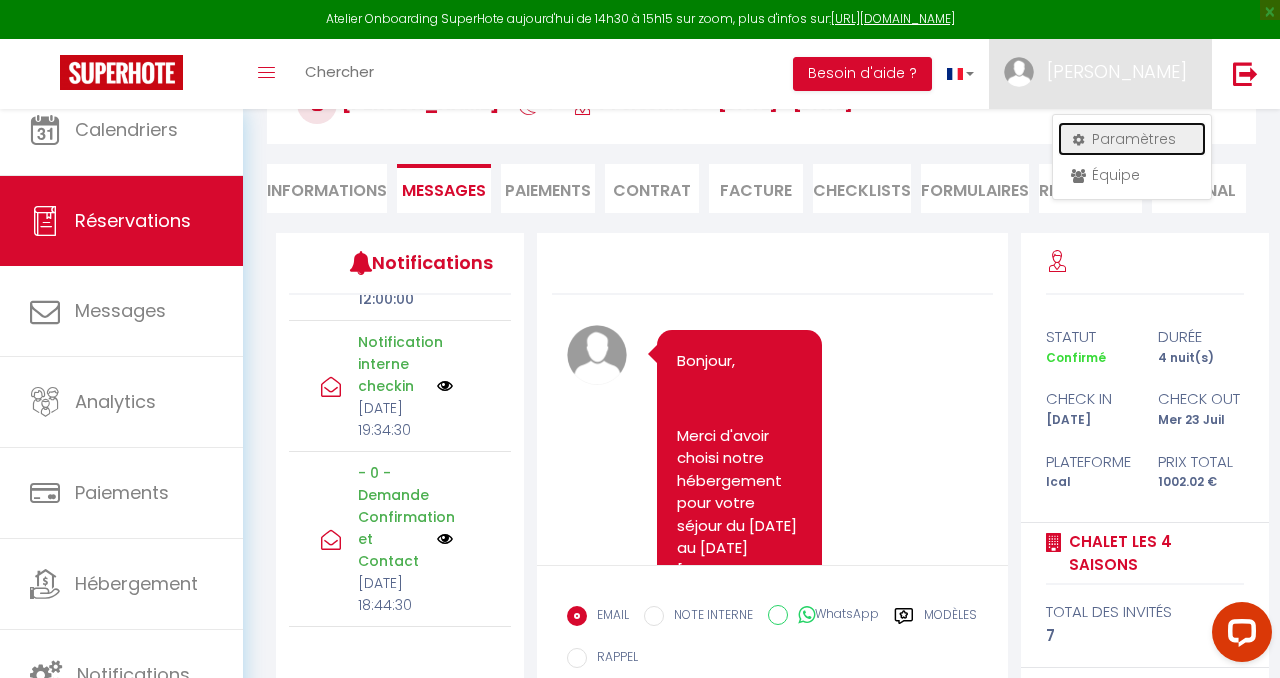 click on "Paramètres" at bounding box center [1132, 139] 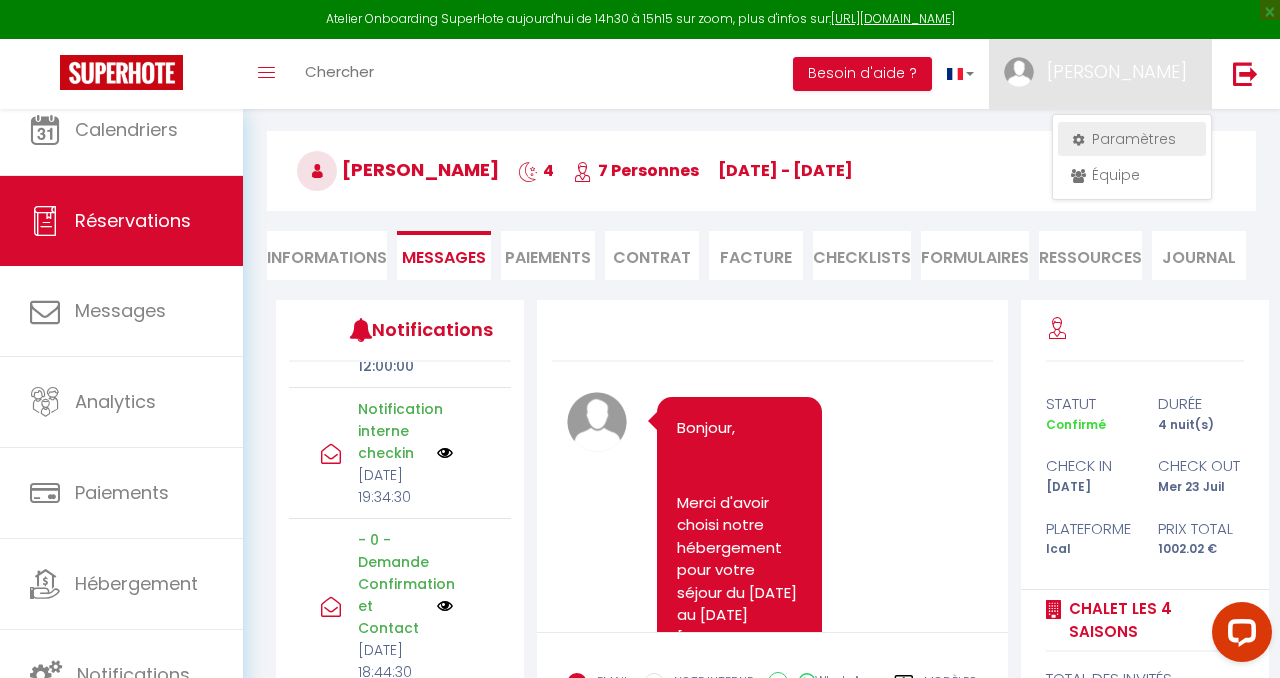 select on "fr" 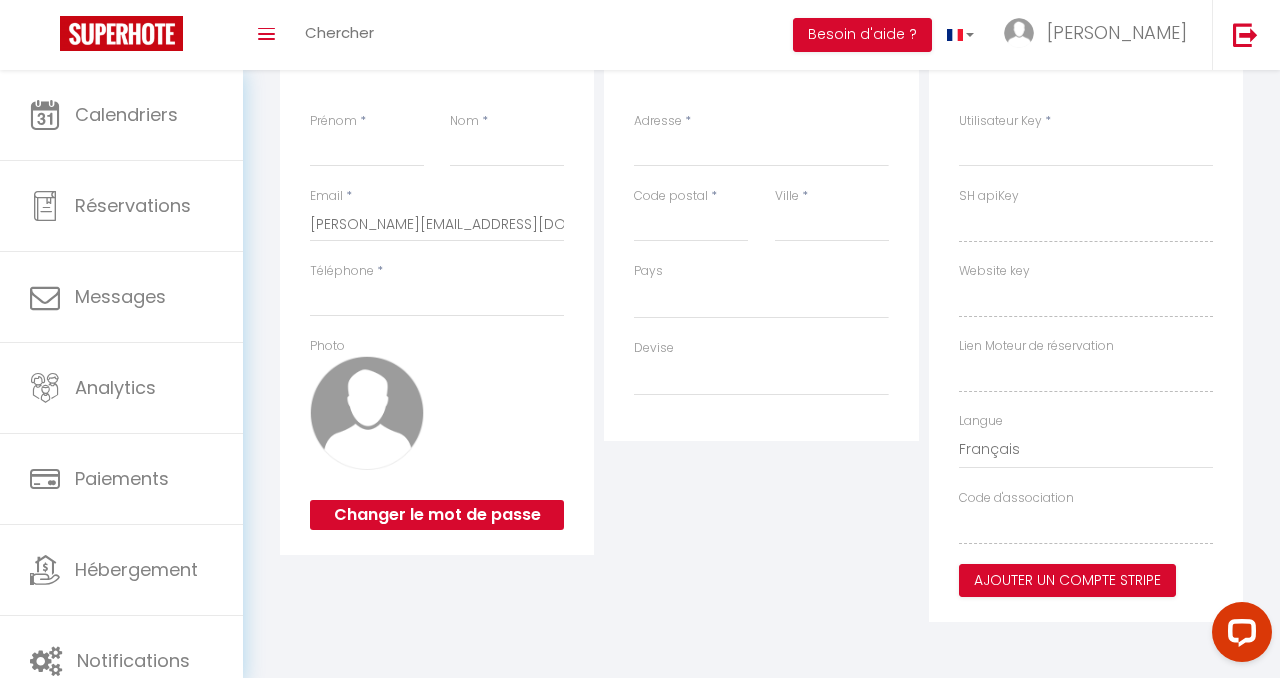 select 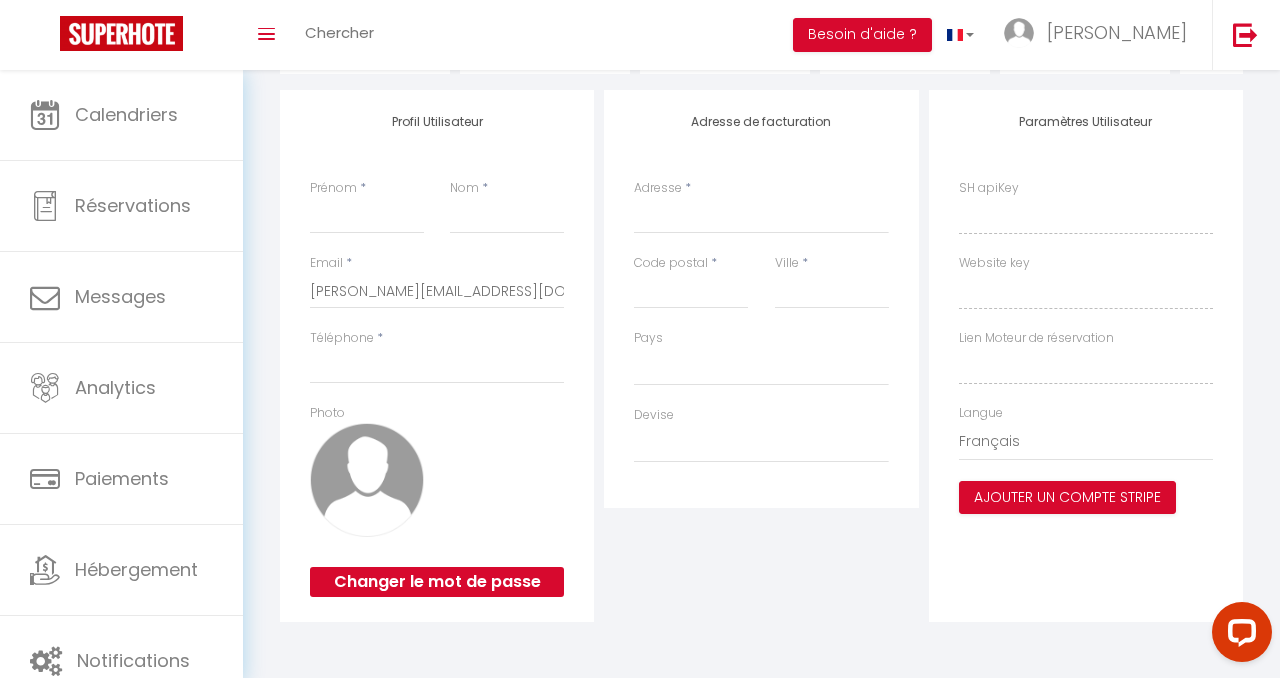 select 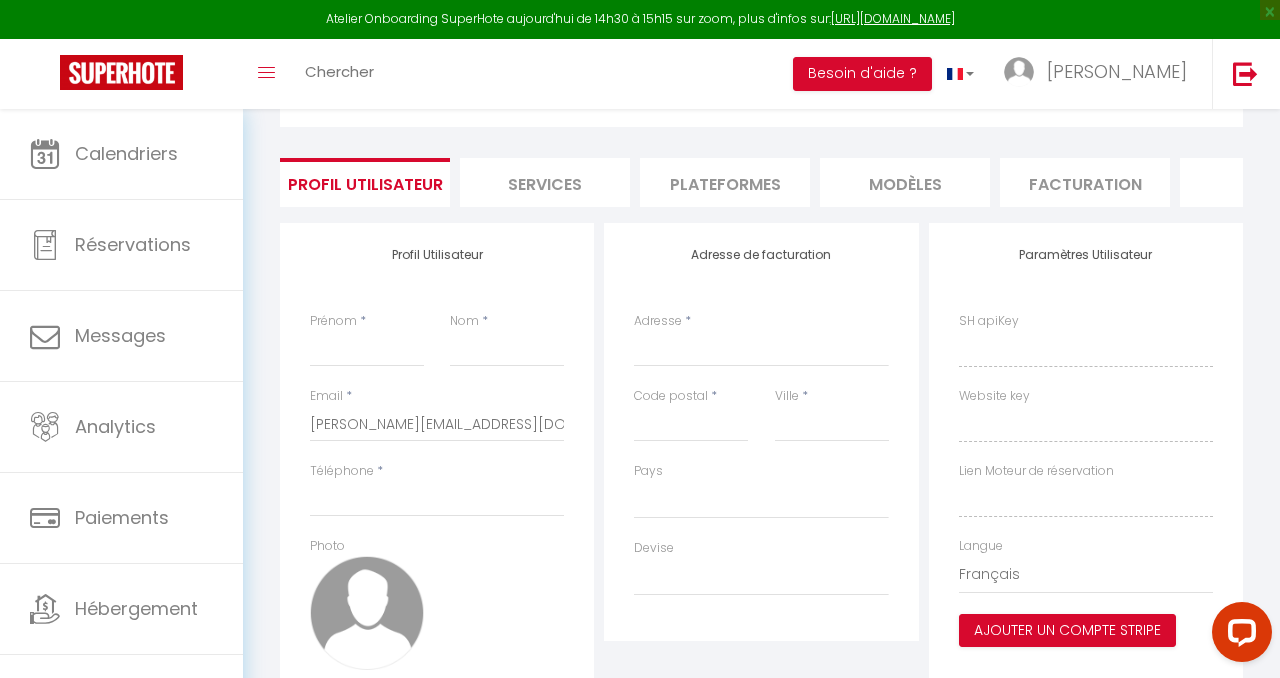 scroll, scrollTop: 98, scrollLeft: 0, axis: vertical 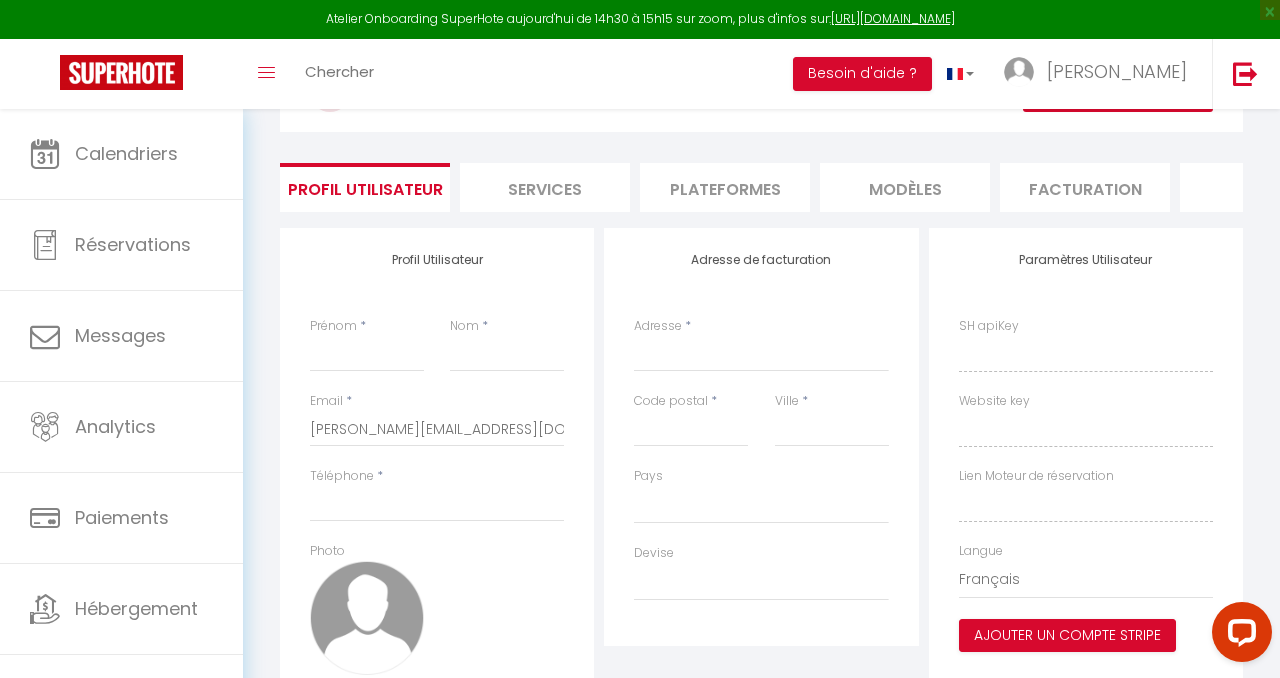 click on "Services" at bounding box center [545, 187] 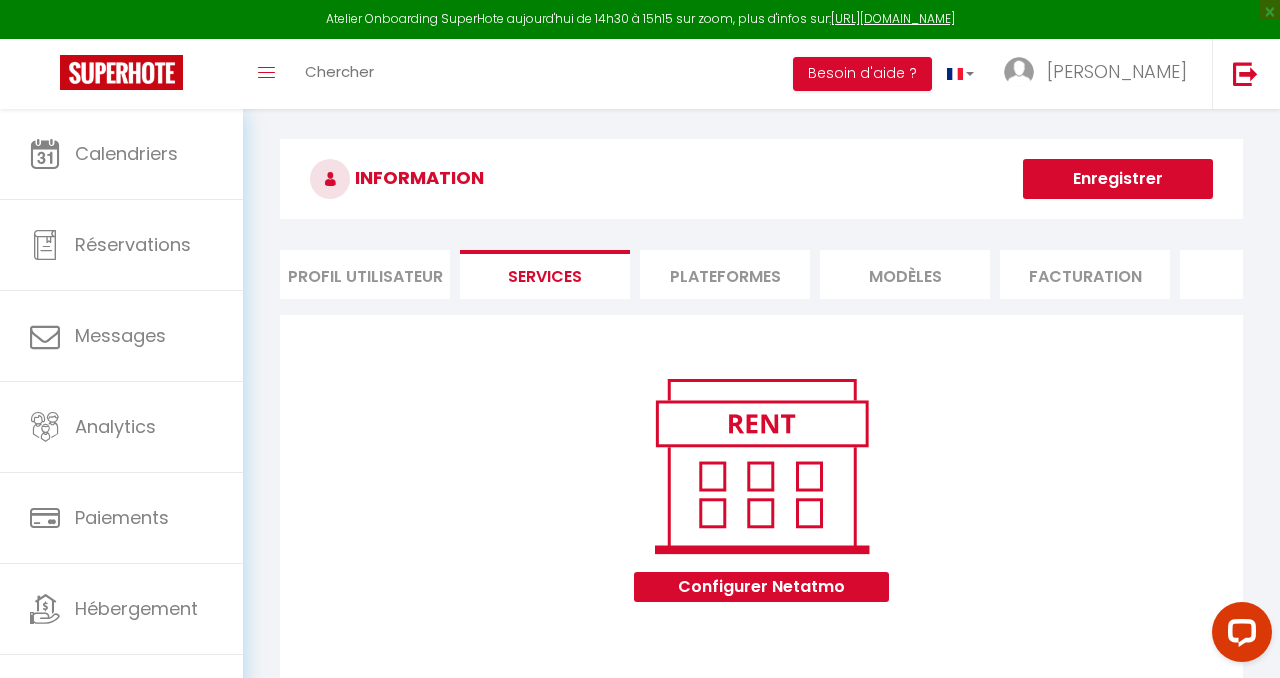 scroll, scrollTop: 0, scrollLeft: 0, axis: both 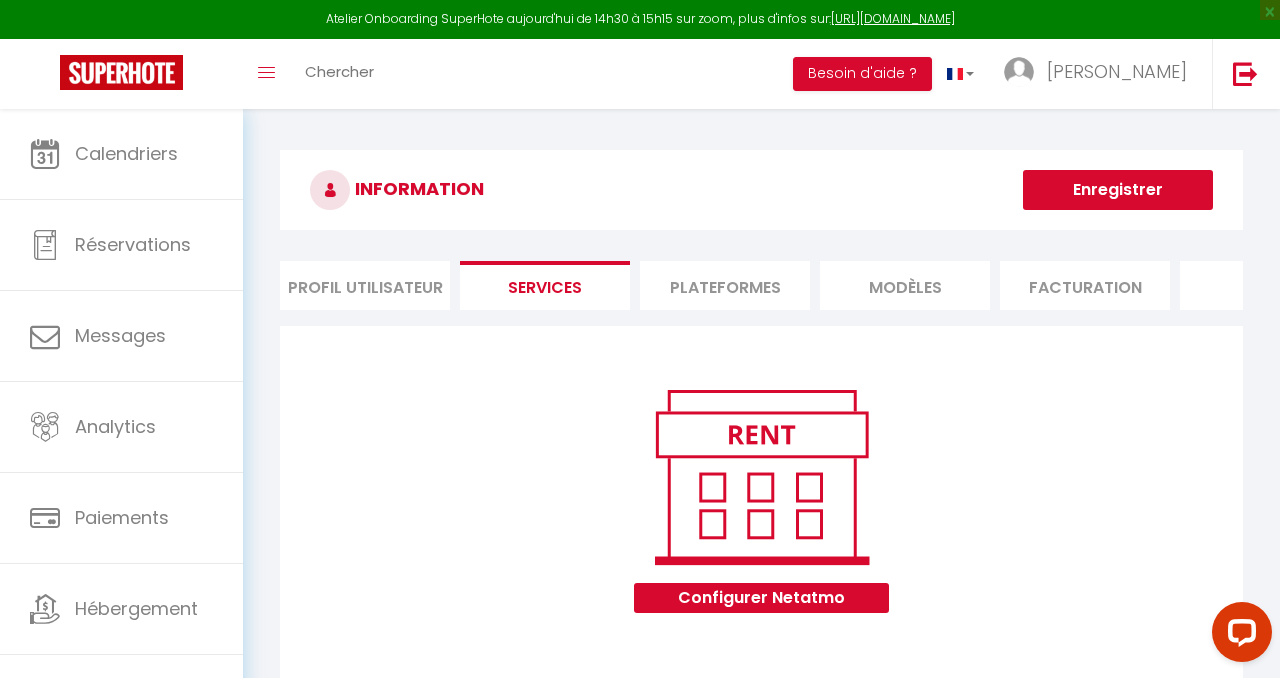 click on "Plateformes" at bounding box center [725, 285] 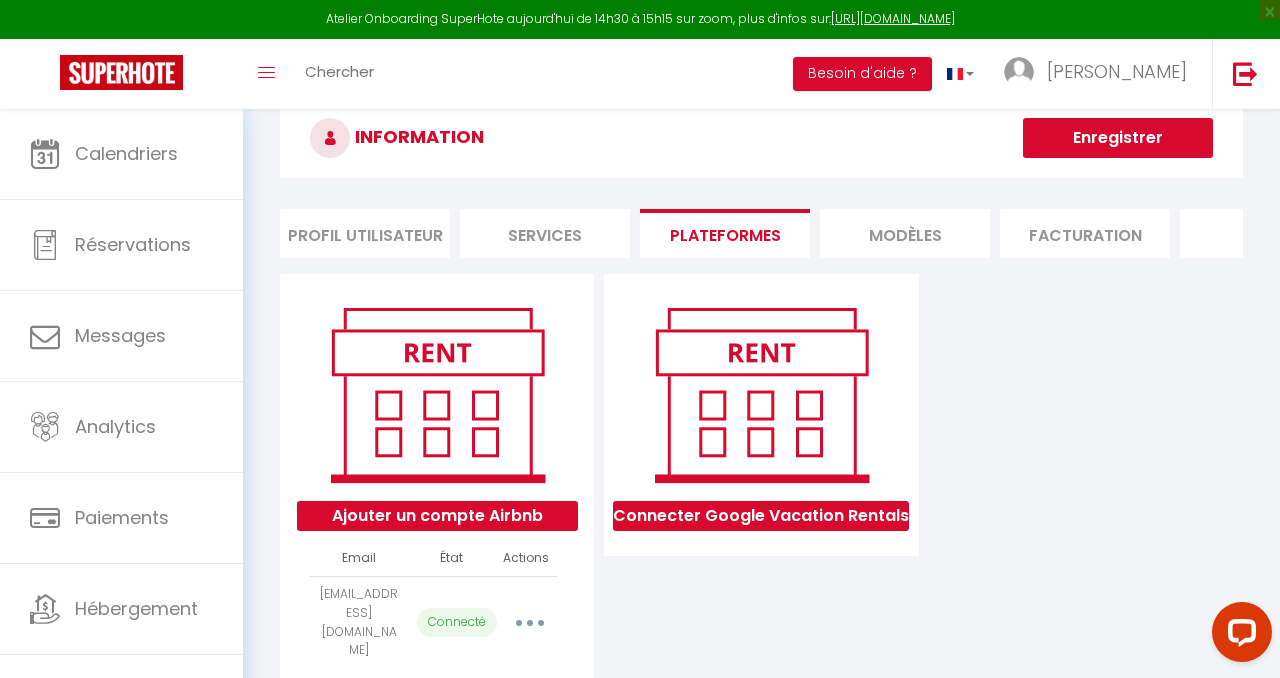 scroll, scrollTop: 119, scrollLeft: 0, axis: vertical 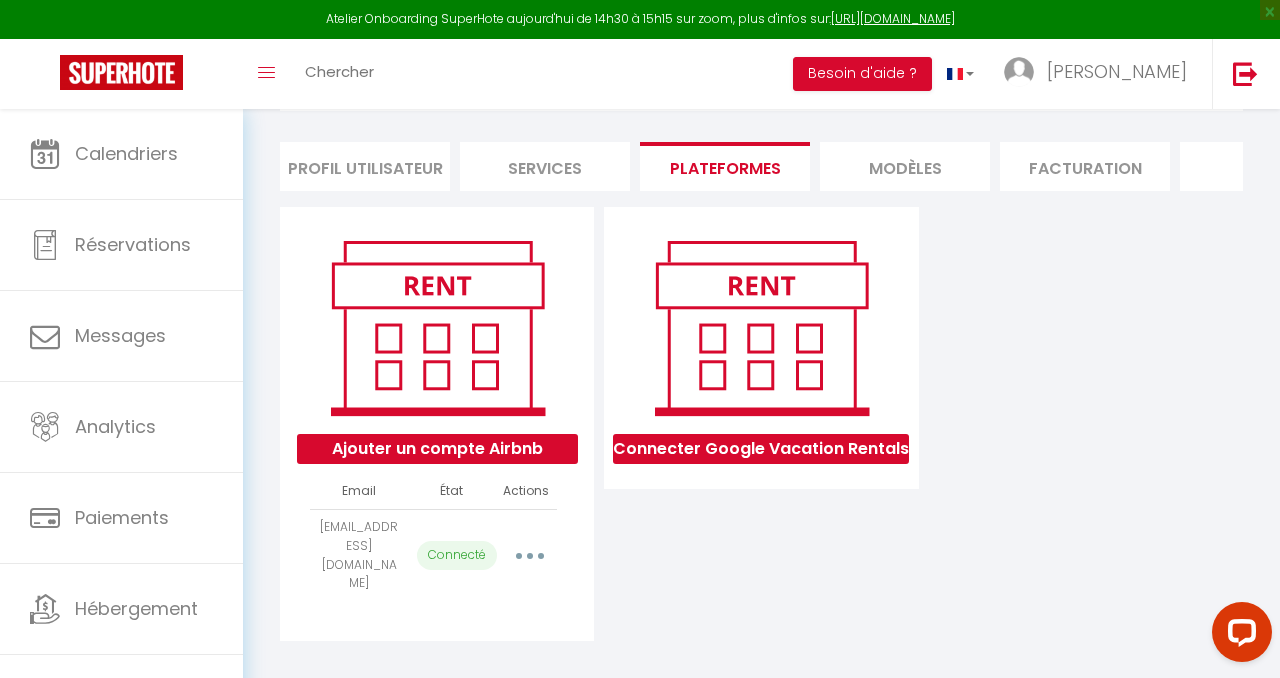 click on "MODÈLES" at bounding box center (905, 166) 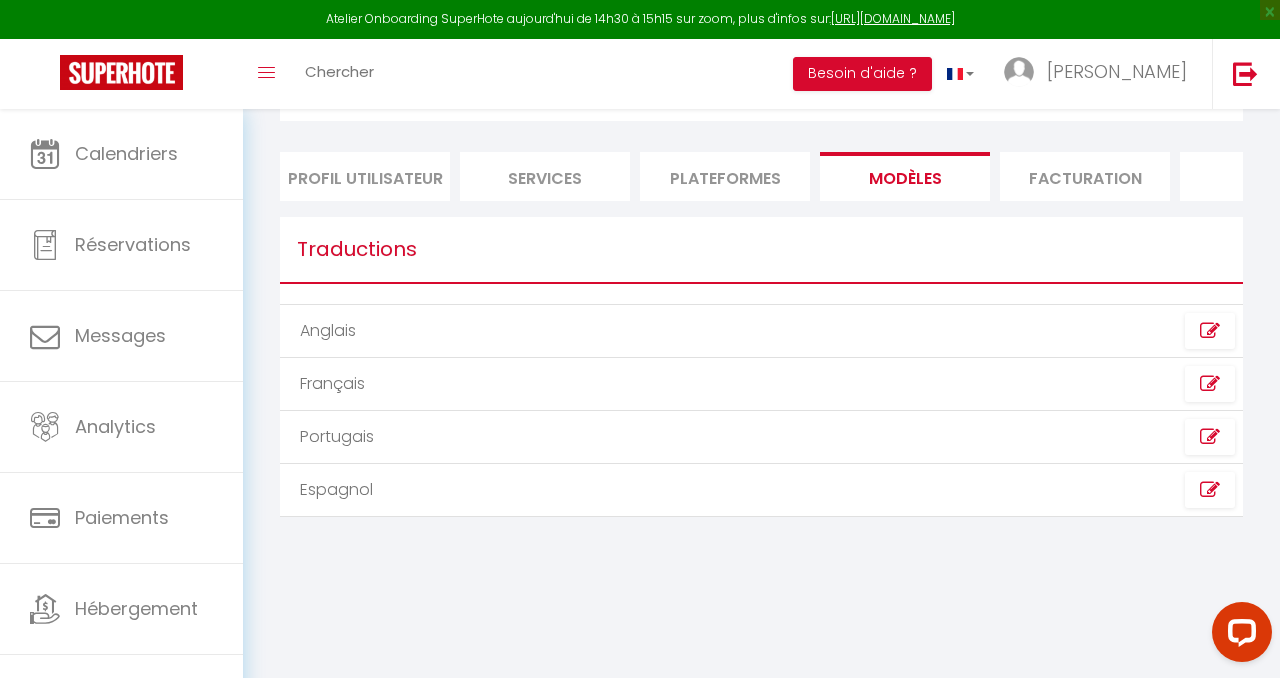 click on "Facturation" at bounding box center [1085, 176] 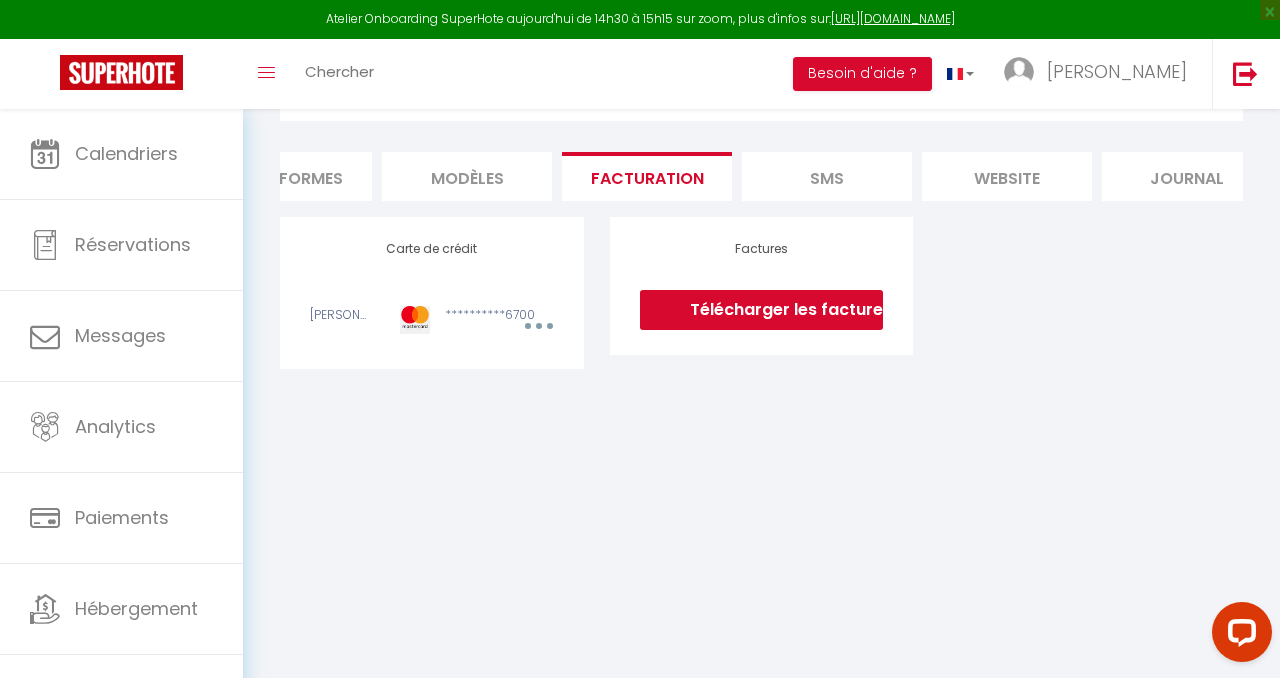 scroll, scrollTop: 0, scrollLeft: 468, axis: horizontal 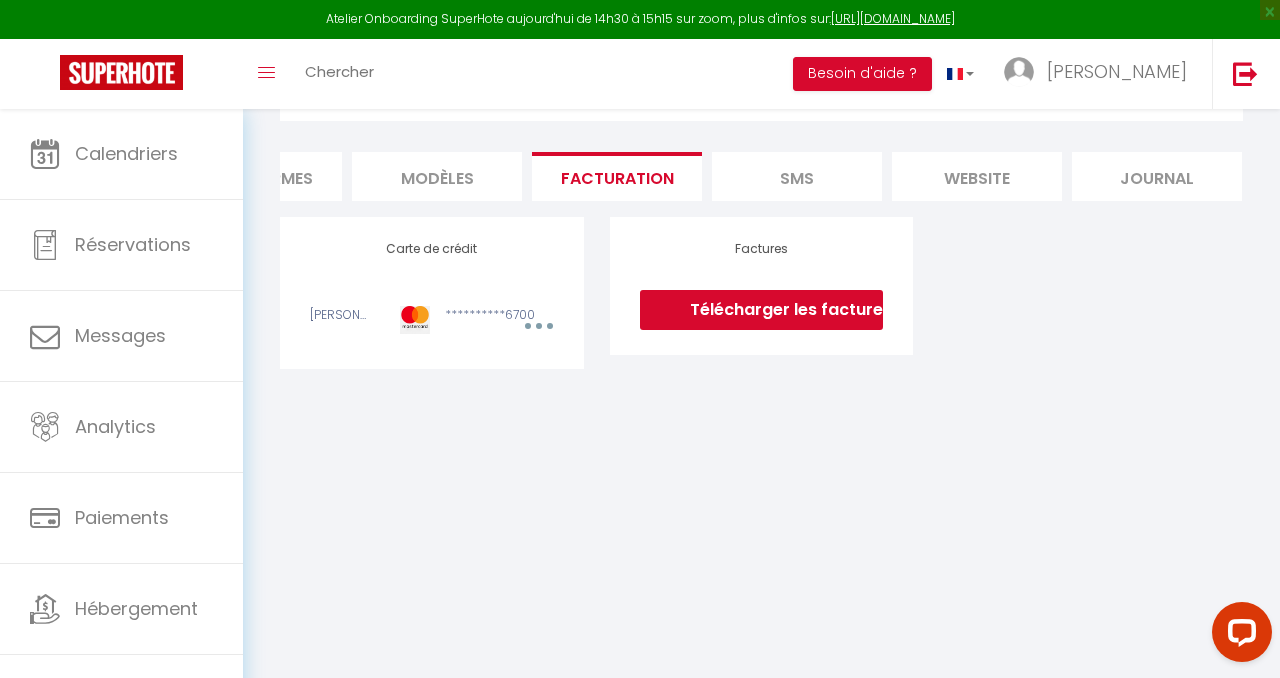 click on "SMS" at bounding box center (797, 176) 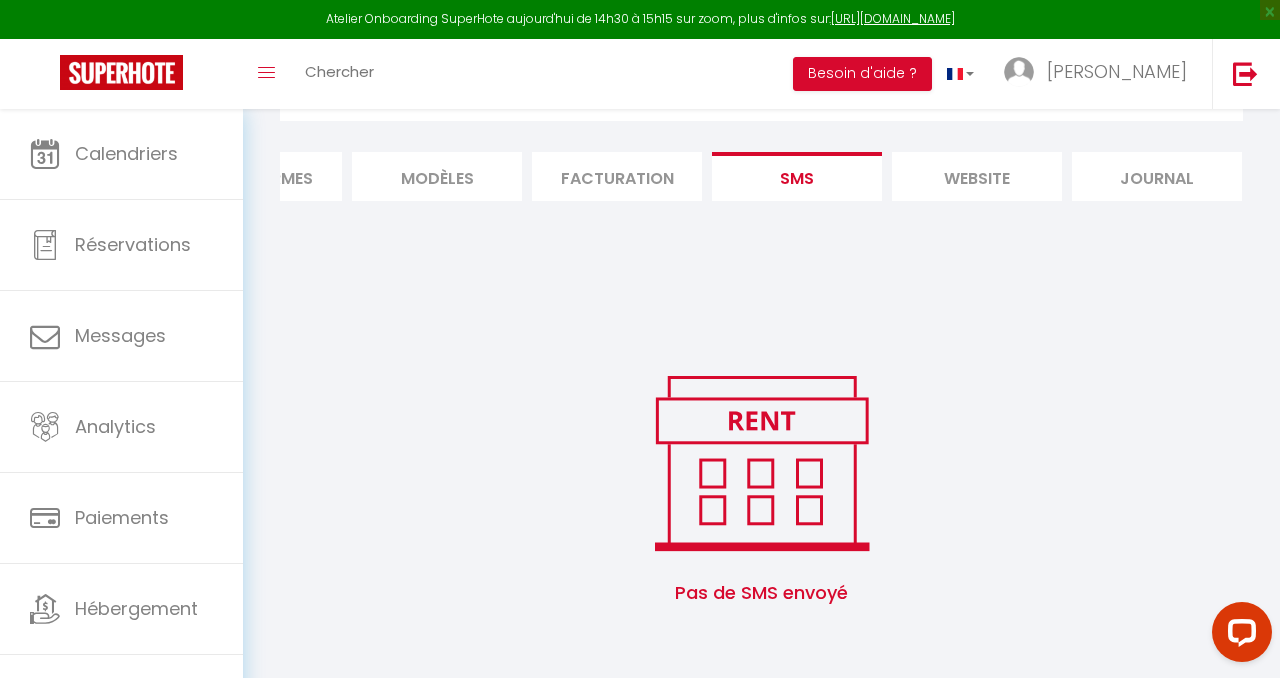 scroll, scrollTop: 114, scrollLeft: 0, axis: vertical 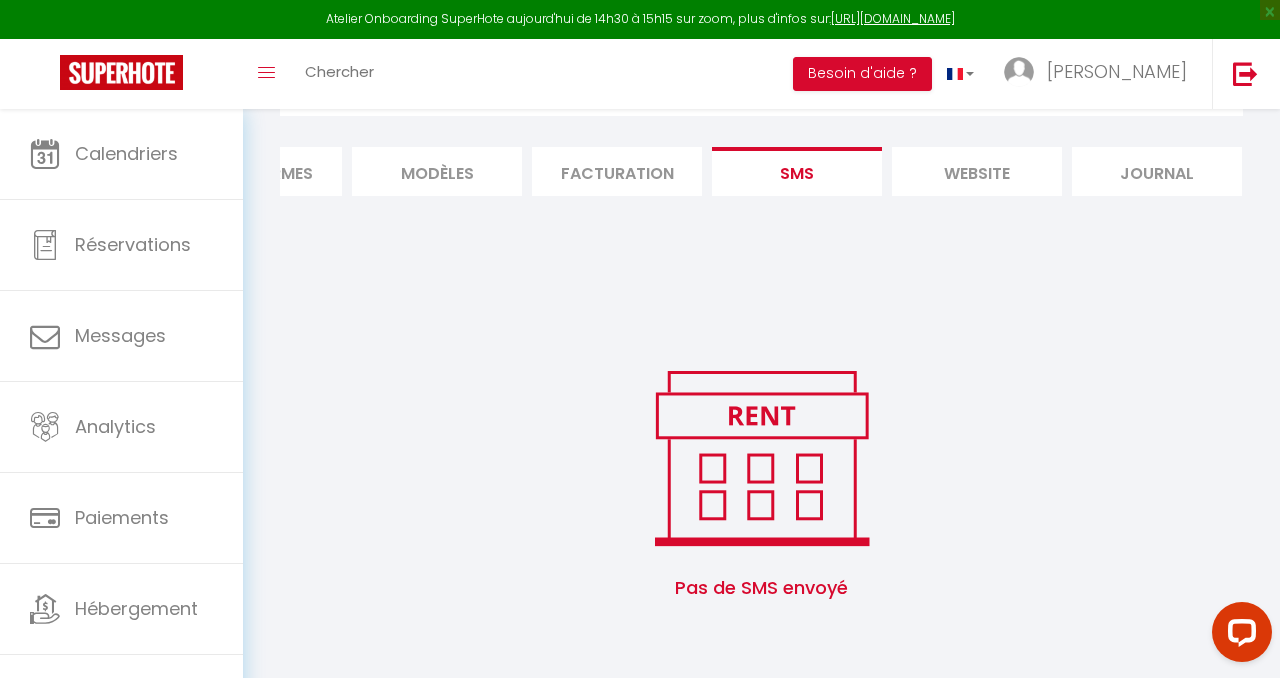 click on "website" at bounding box center (977, 171) 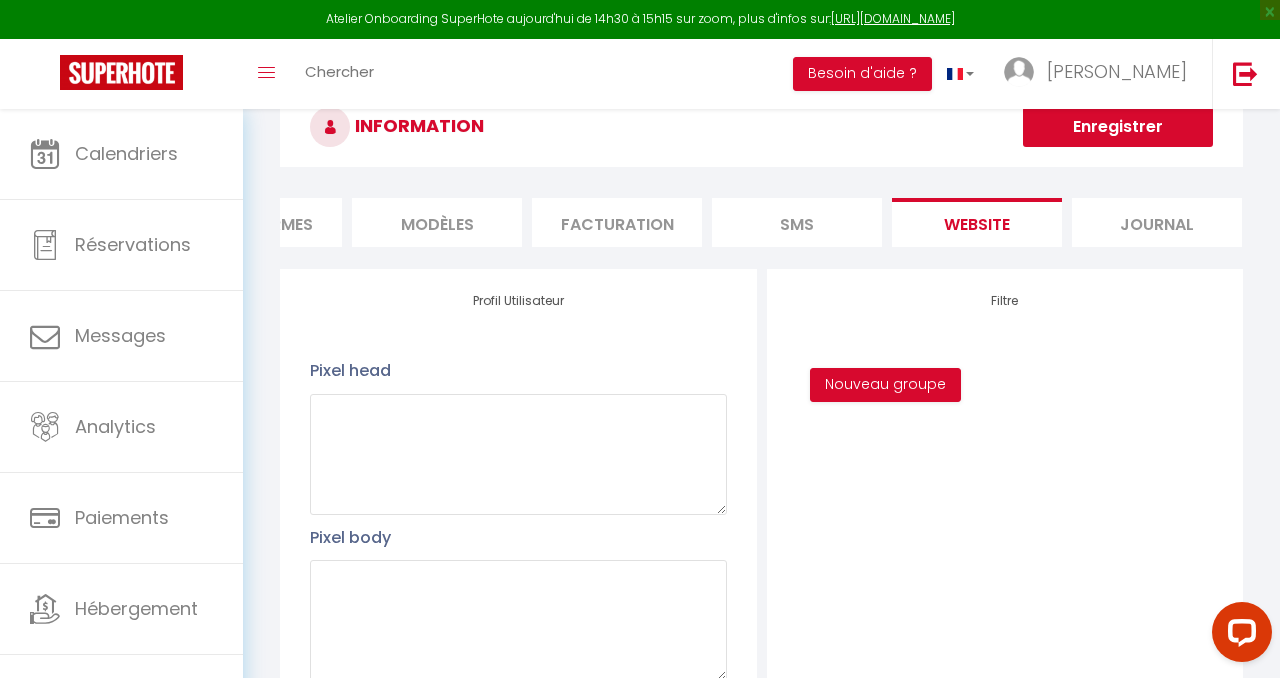 scroll, scrollTop: 0, scrollLeft: 0, axis: both 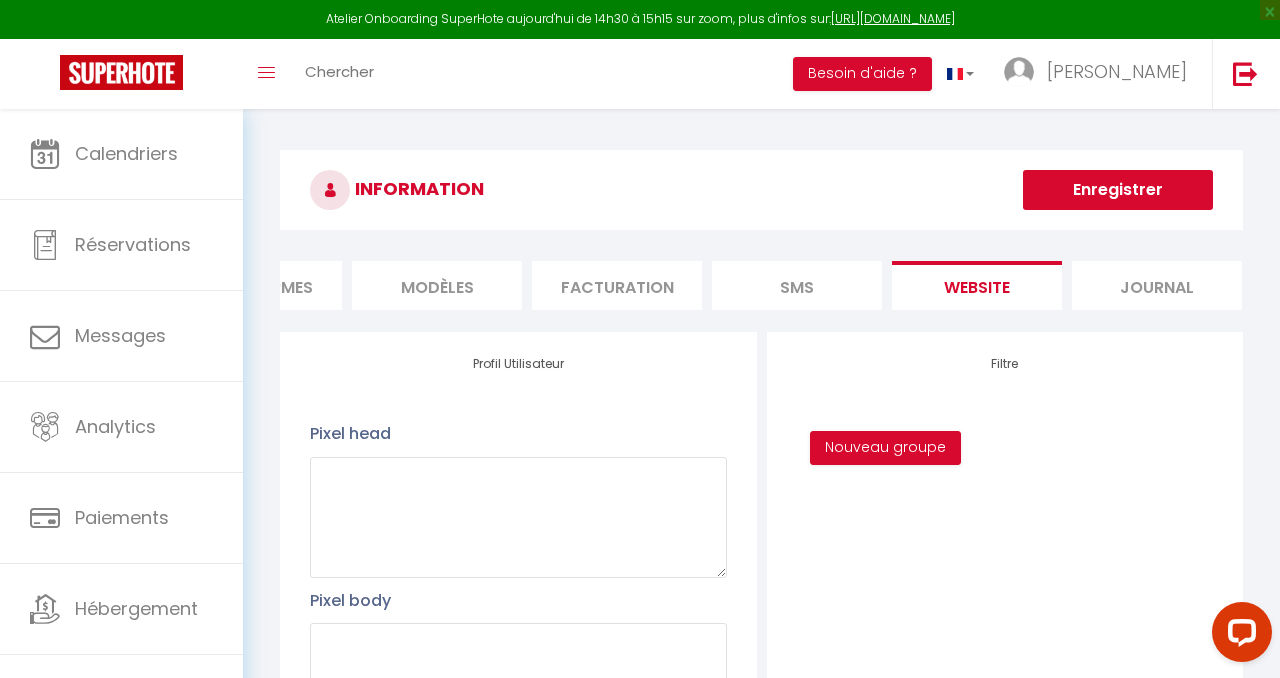 click on "Journal" at bounding box center (1157, 285) 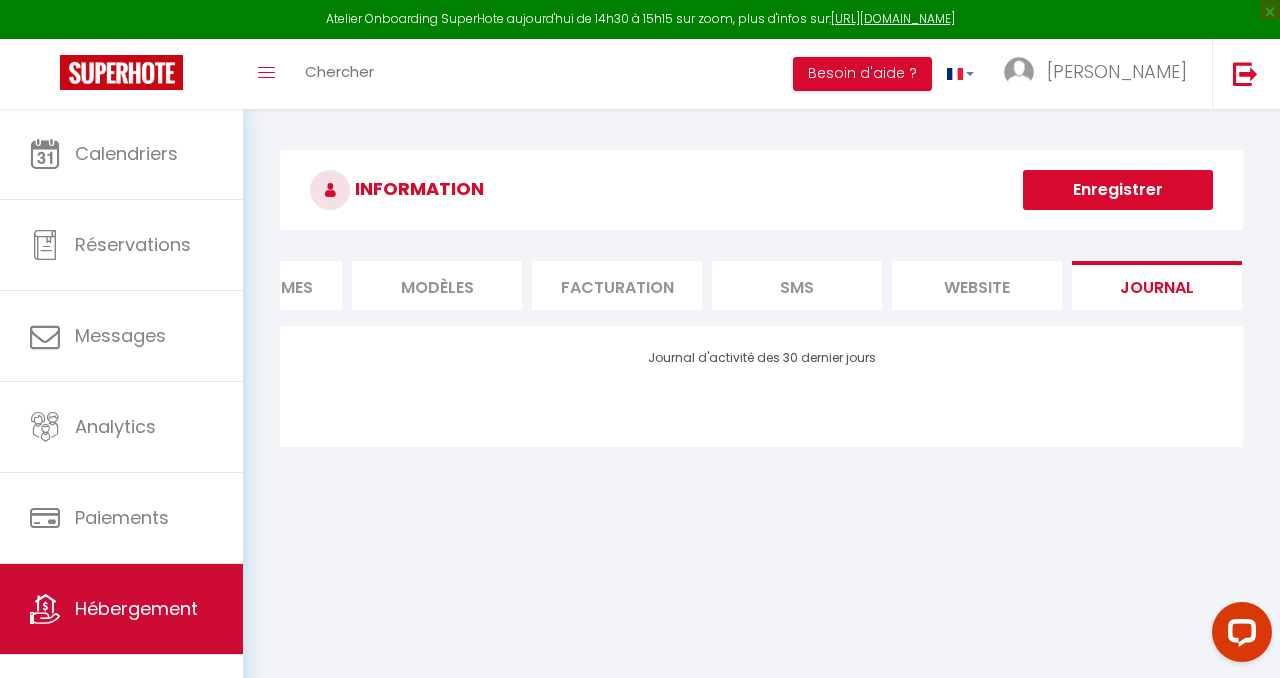 scroll, scrollTop: 25, scrollLeft: 0, axis: vertical 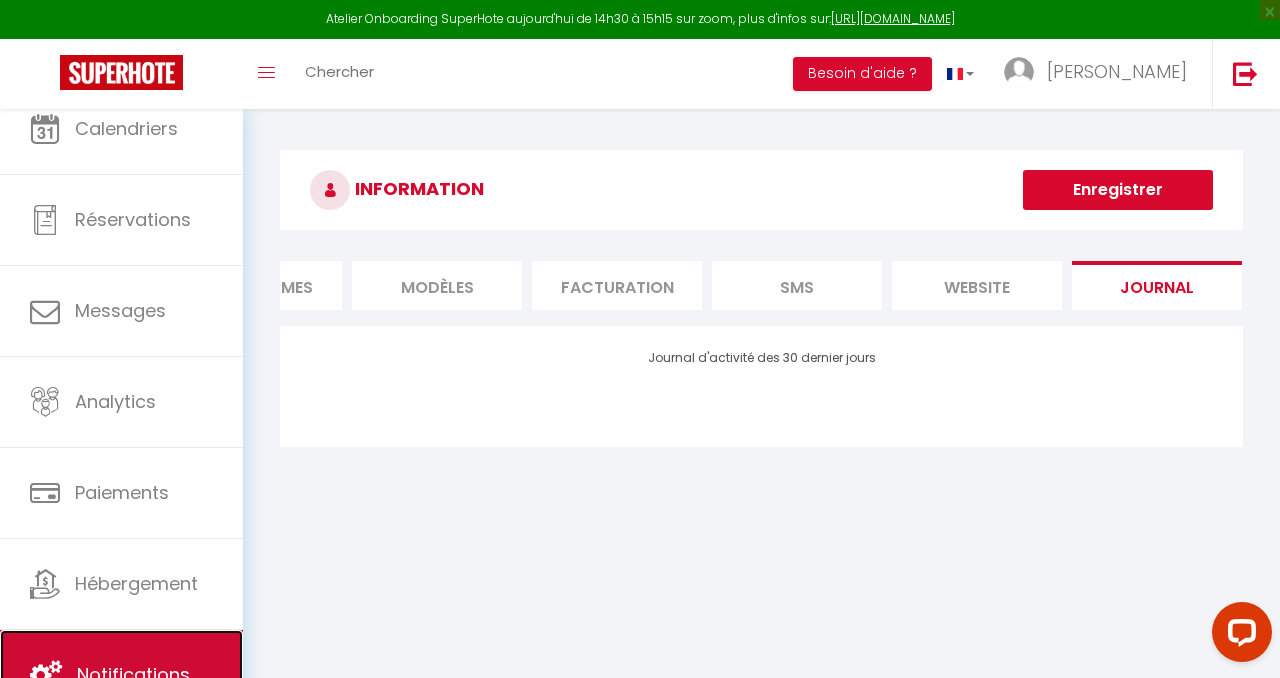 click on "Notifications" at bounding box center (121, 675) 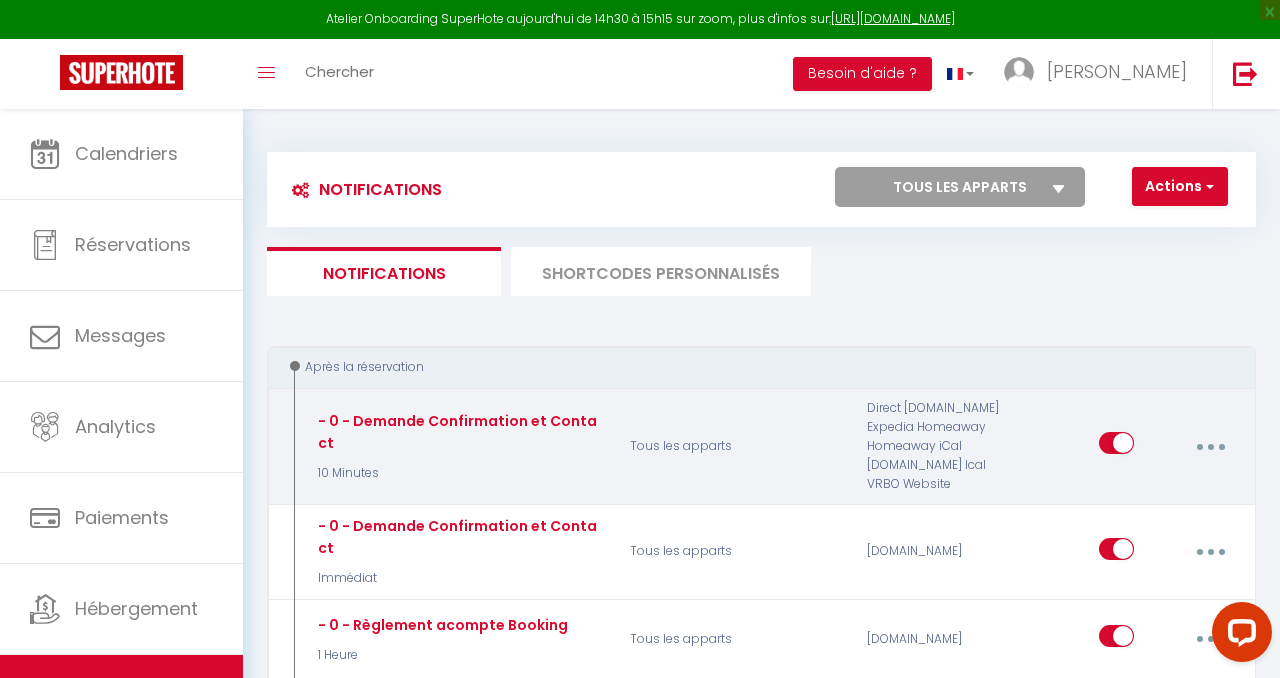 click at bounding box center [1210, 446] 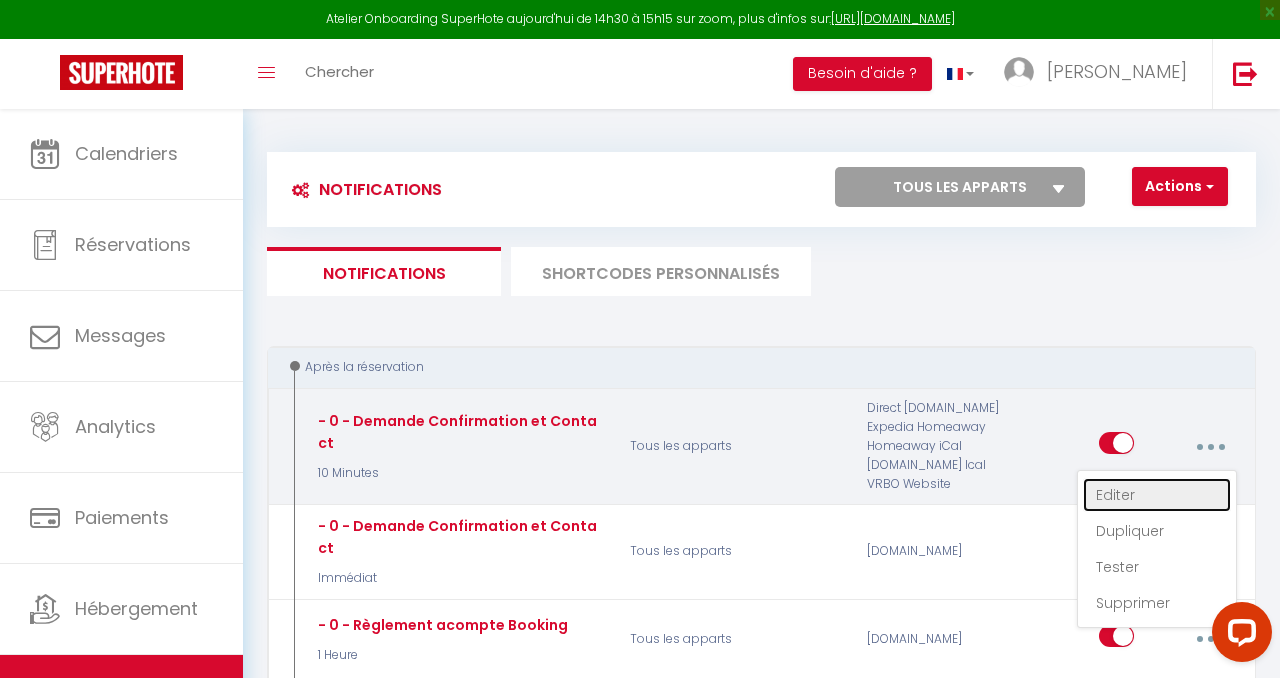 click on "Editer" at bounding box center [1157, 495] 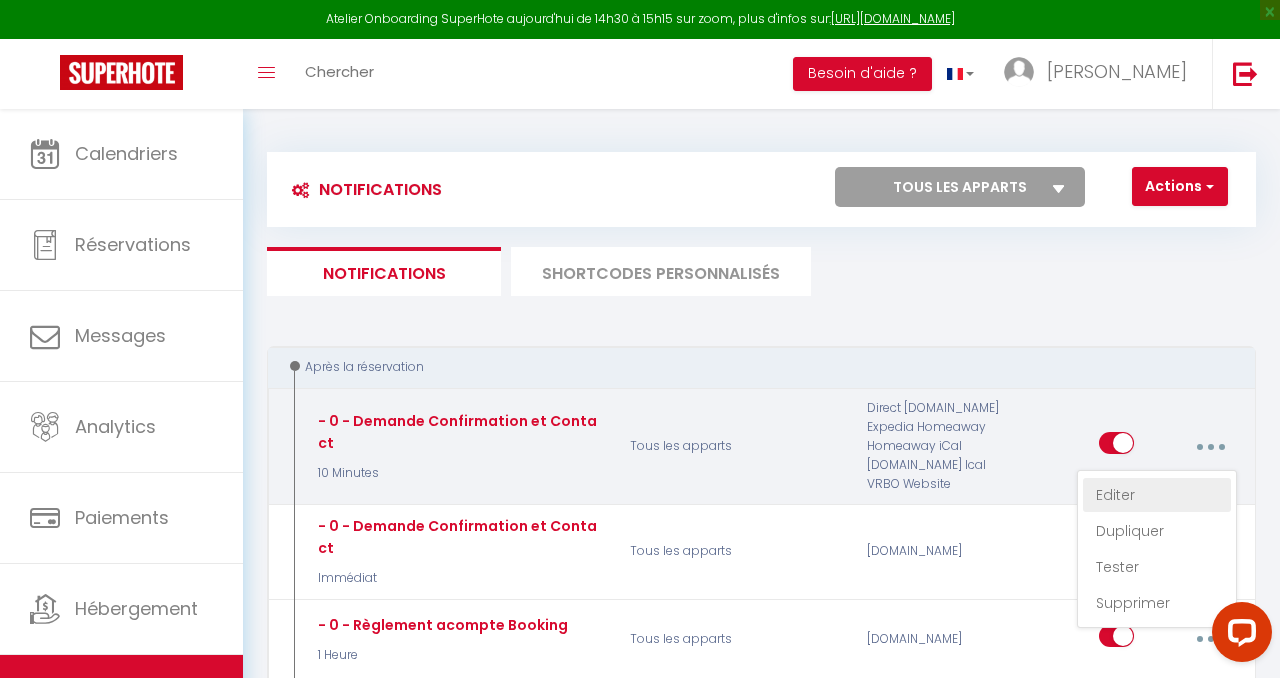 type on "- 0 - Demande Confirmation et Contact" 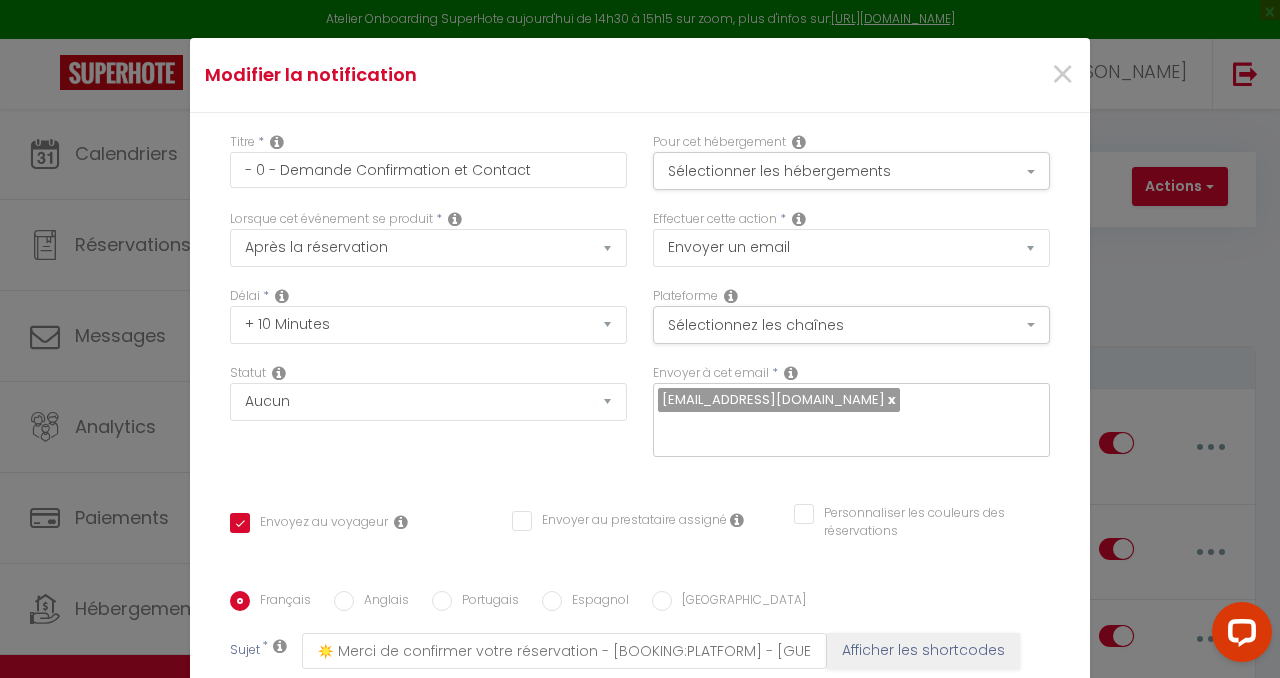 click at bounding box center [401, 522] 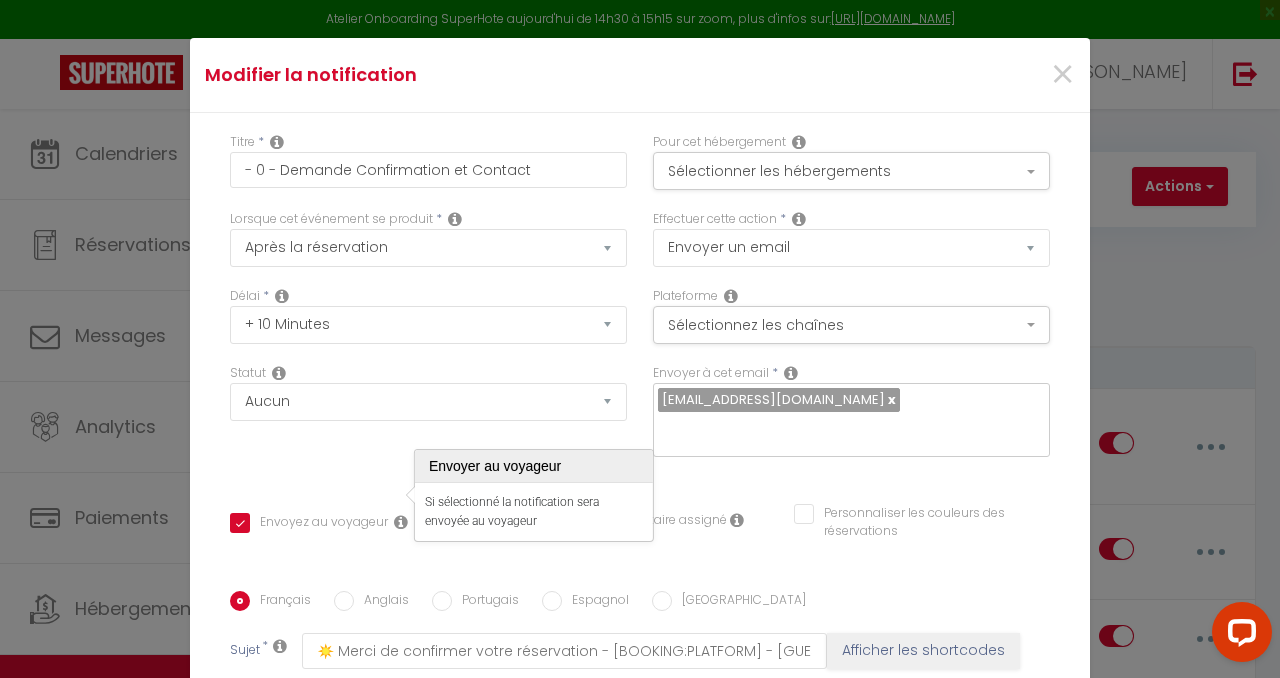 click at bounding box center [401, 522] 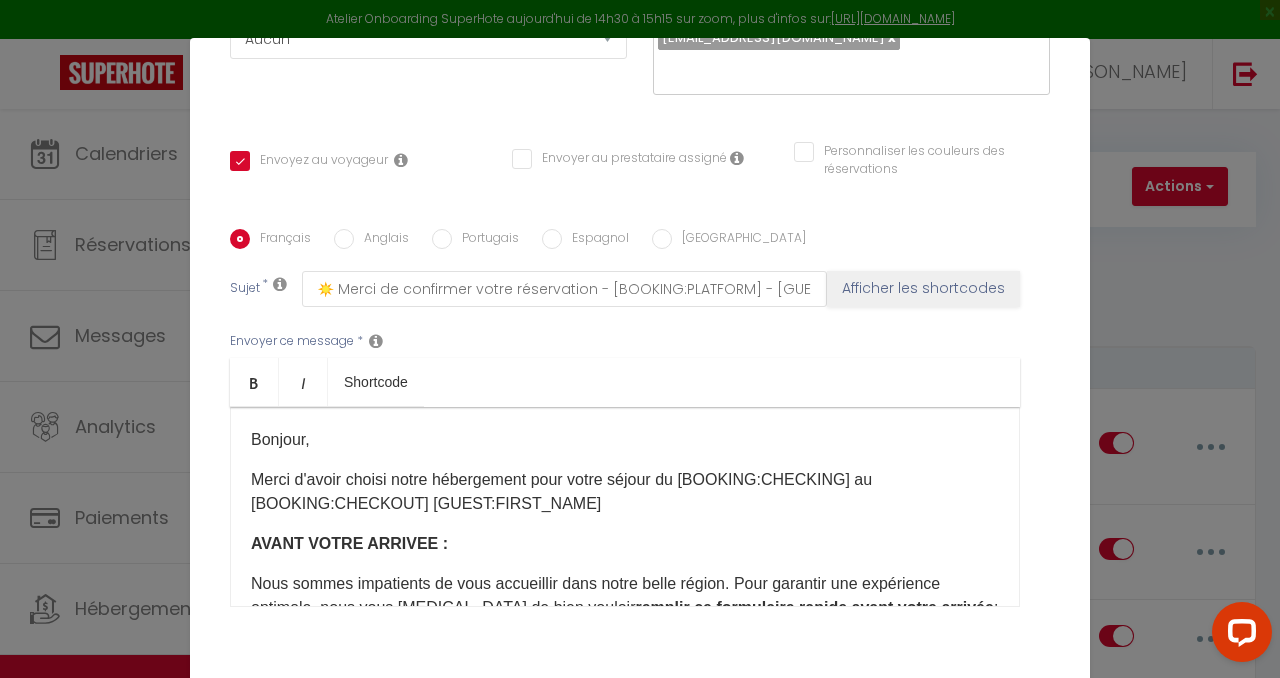 scroll, scrollTop: 386, scrollLeft: 0, axis: vertical 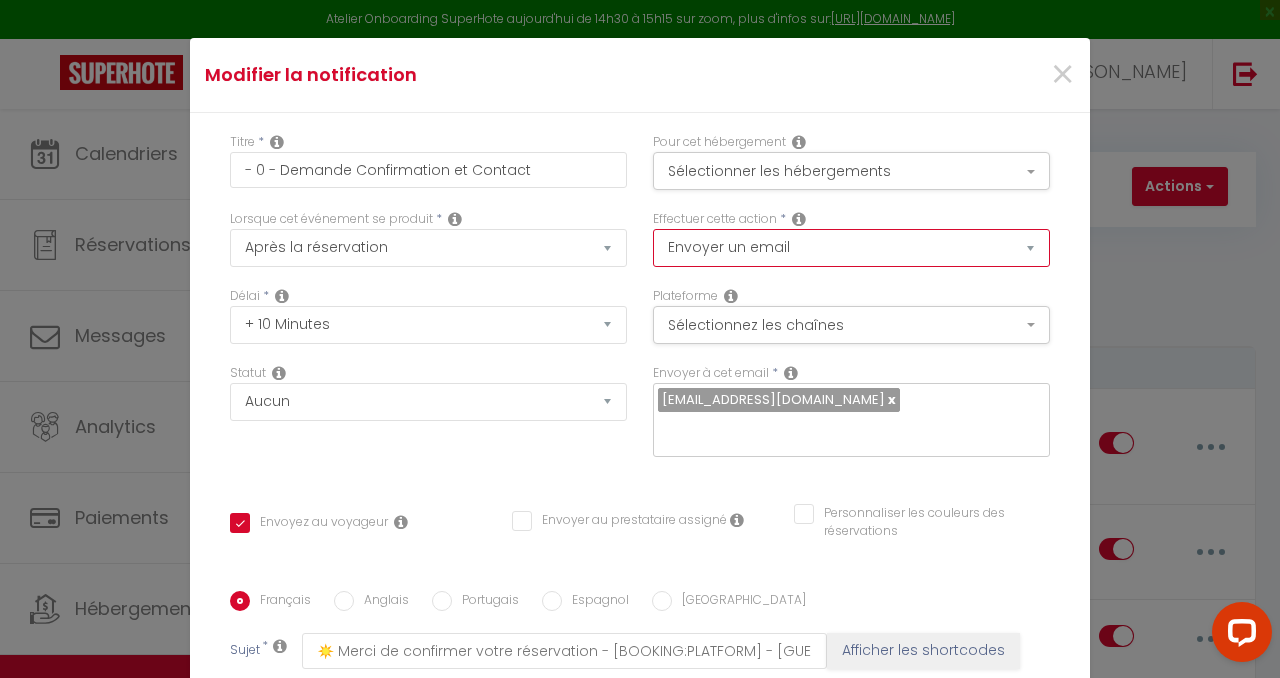 click on "Envoyer un email   Envoyer un SMS   Envoyer une notification push" at bounding box center [851, 248] 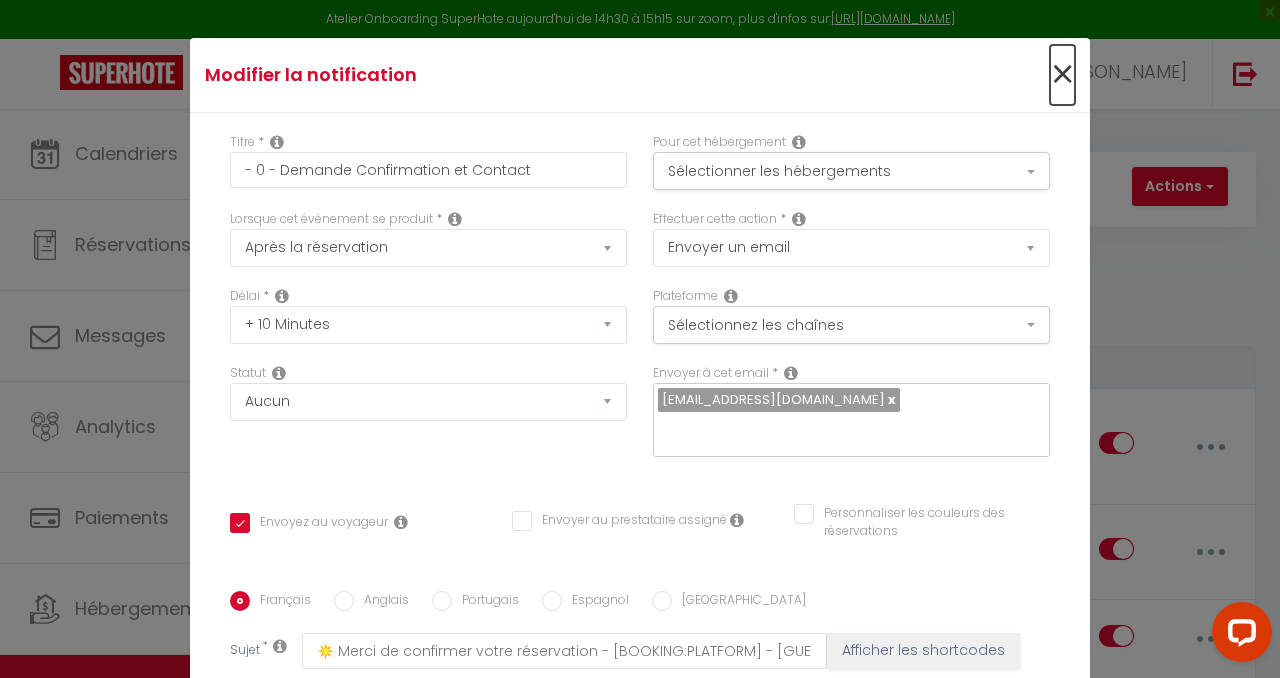 click on "×" at bounding box center (1062, 75) 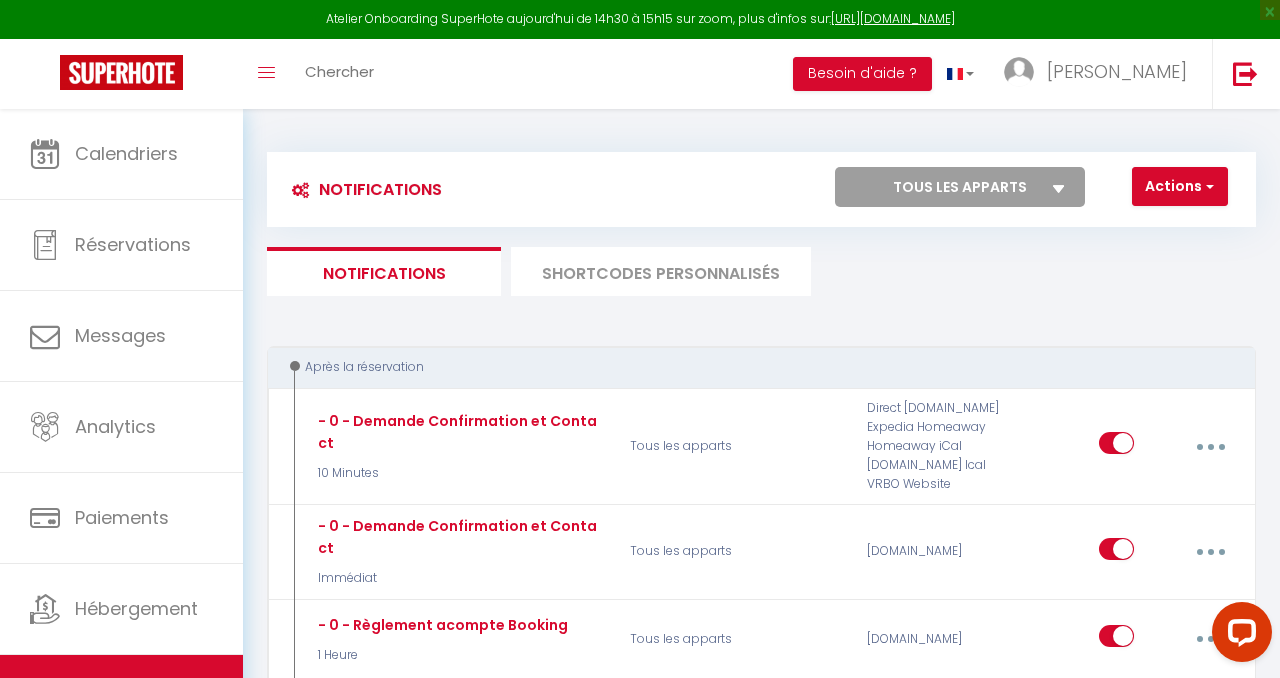 click on "SHORTCODES PERSONNALISÉS" at bounding box center [661, 271] 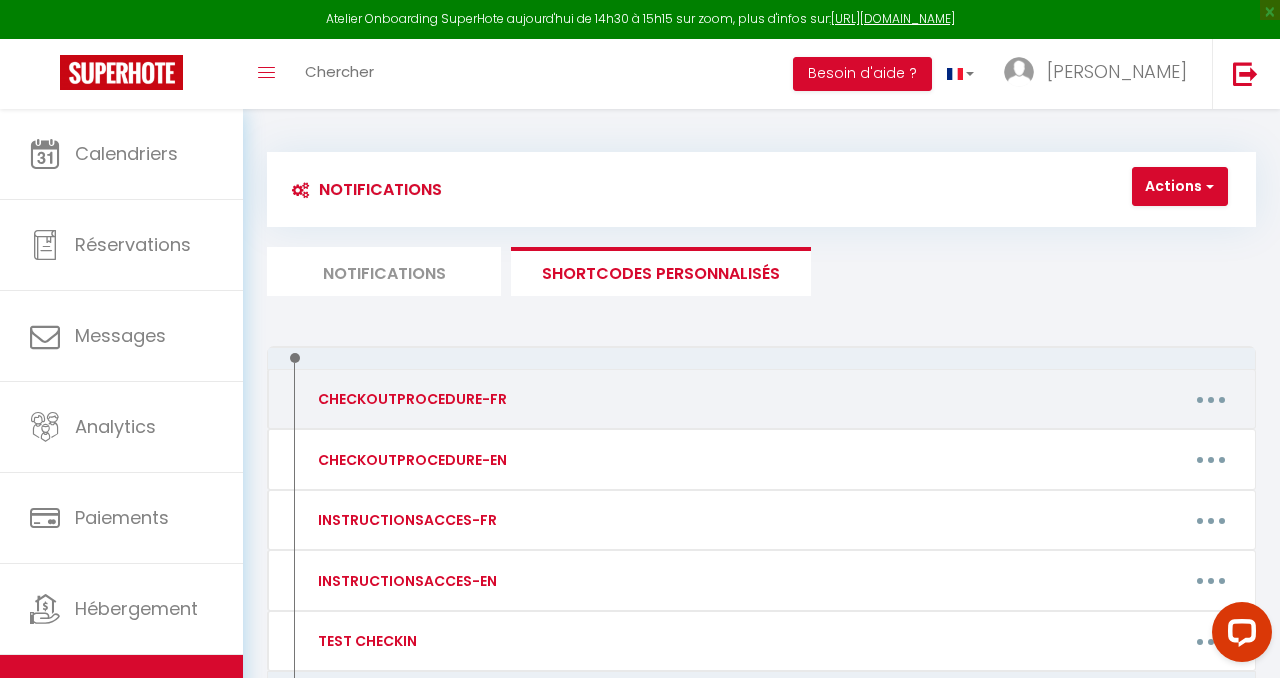 click on "CHECKOUTPROCEDURE-FR" at bounding box center (410, 399) 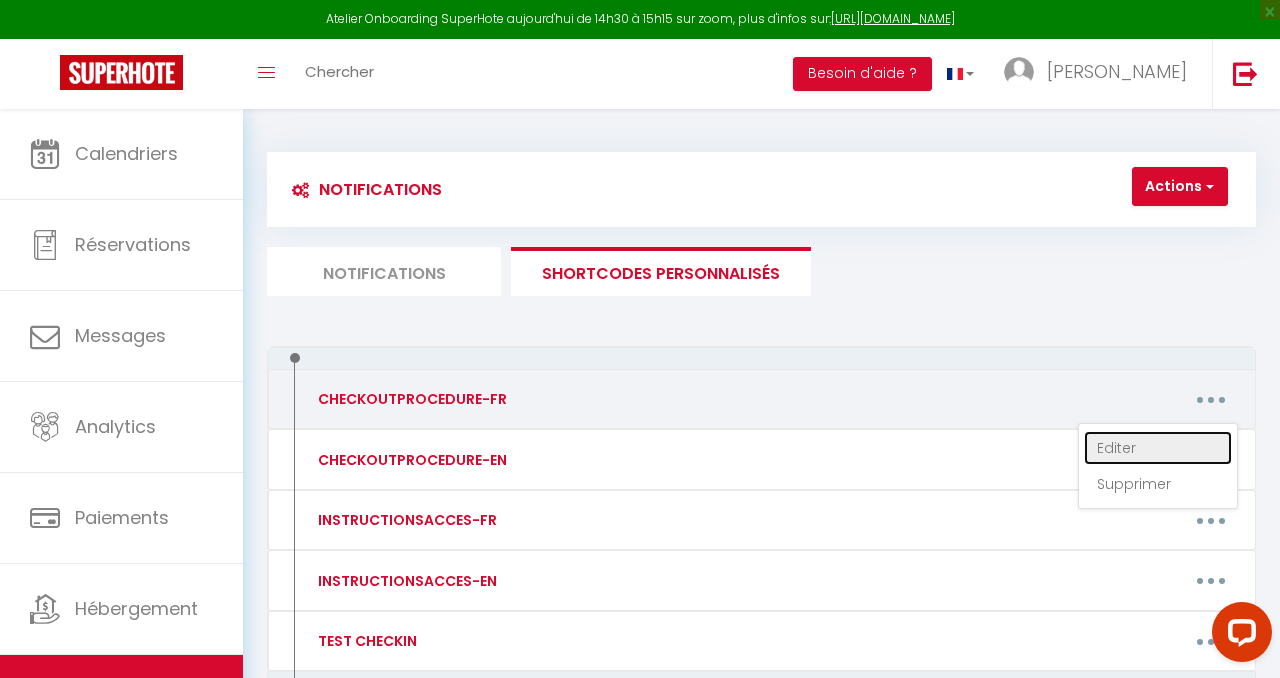 click on "Editer" at bounding box center [1158, 448] 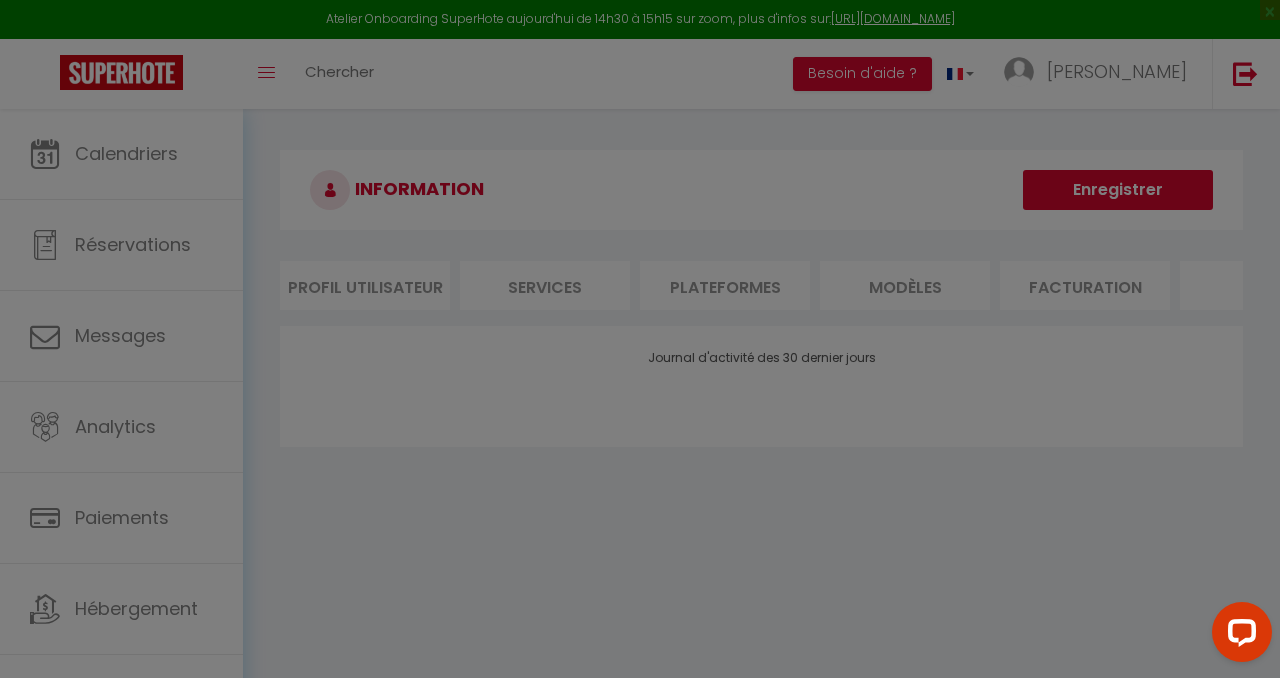 click at bounding box center (640, 339) 